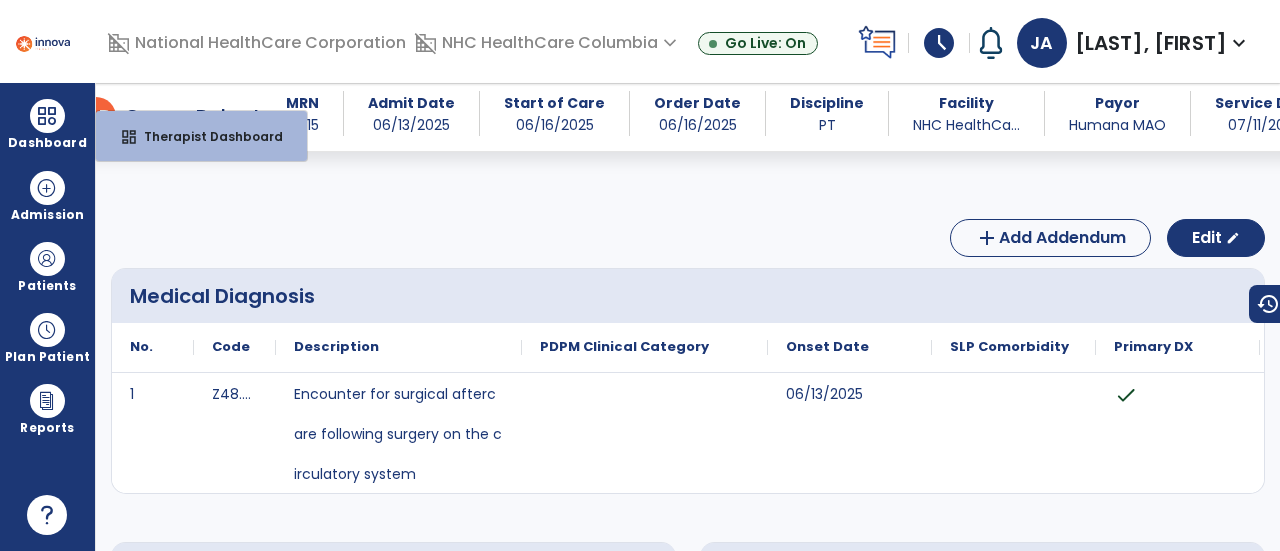 scroll, scrollTop: 0, scrollLeft: 0, axis: both 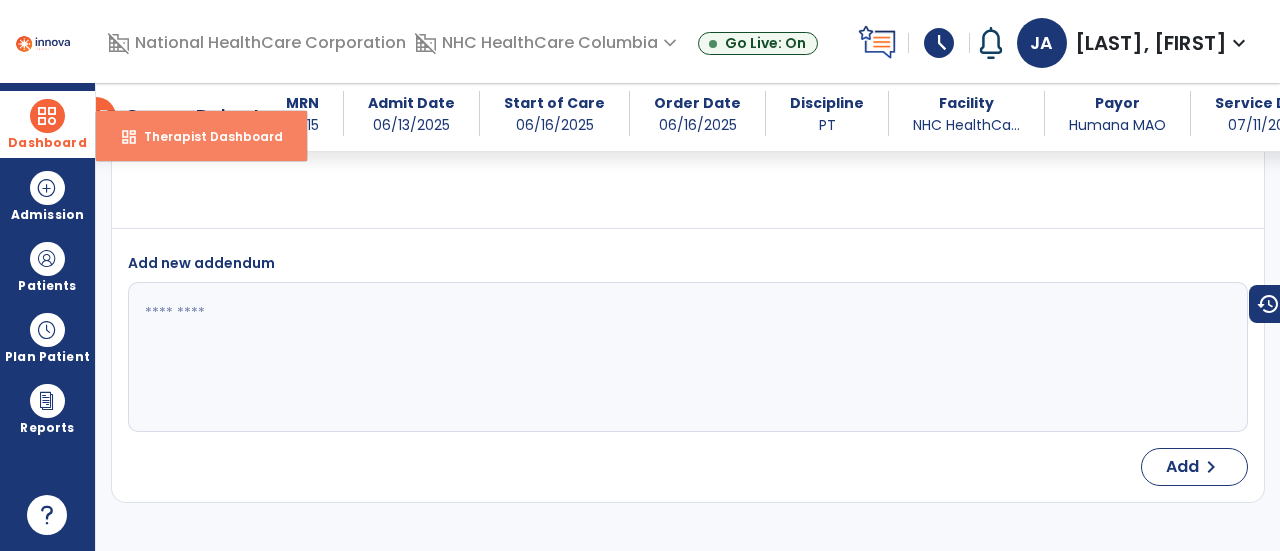 click on "dashboard  Therapist Dashboard" at bounding box center [201, 136] 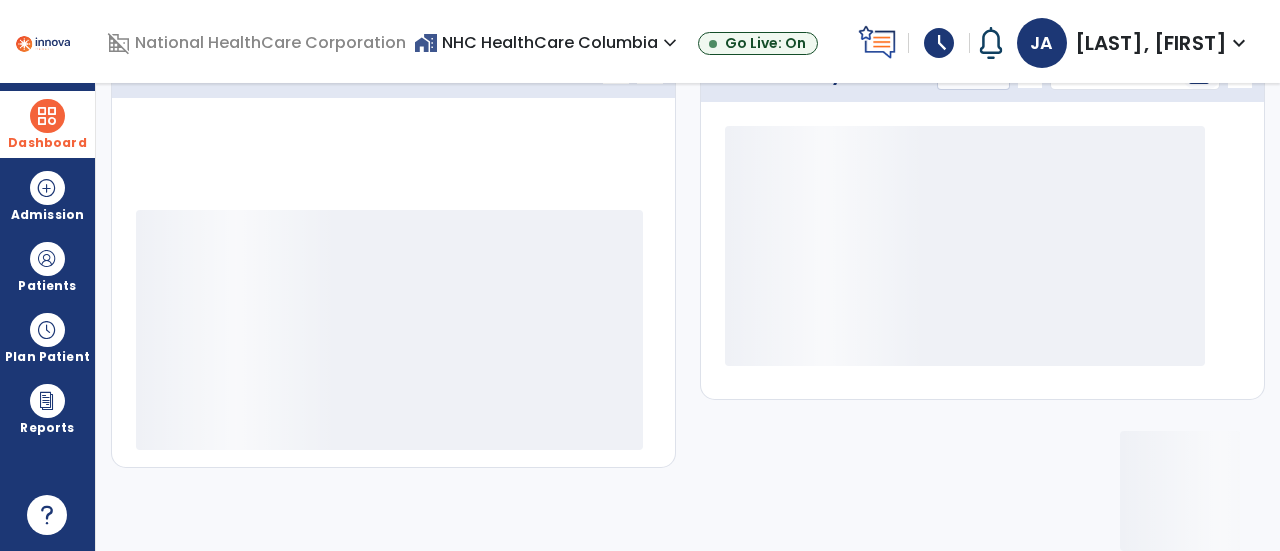 scroll, scrollTop: 320, scrollLeft: 0, axis: vertical 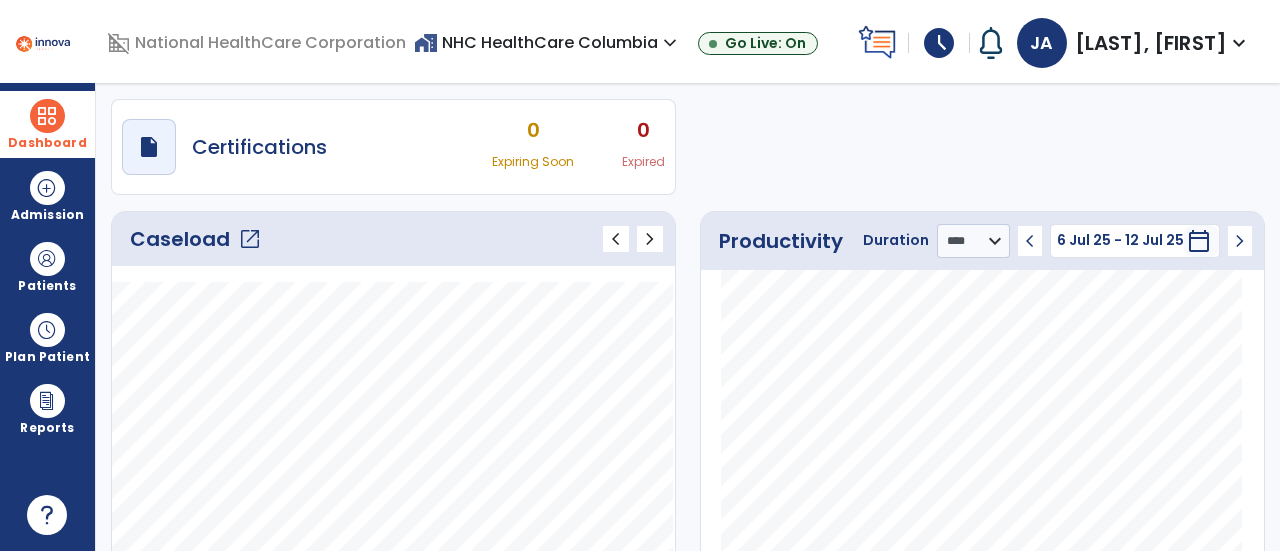 click on "Caseload   open_in_new" 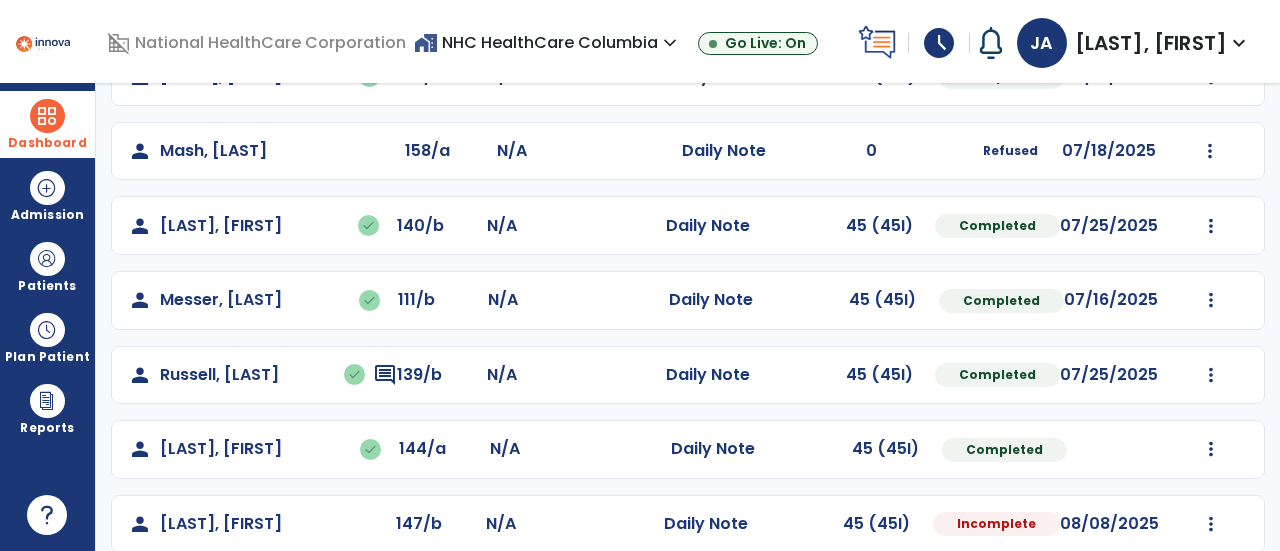 scroll, scrollTop: 328, scrollLeft: 0, axis: vertical 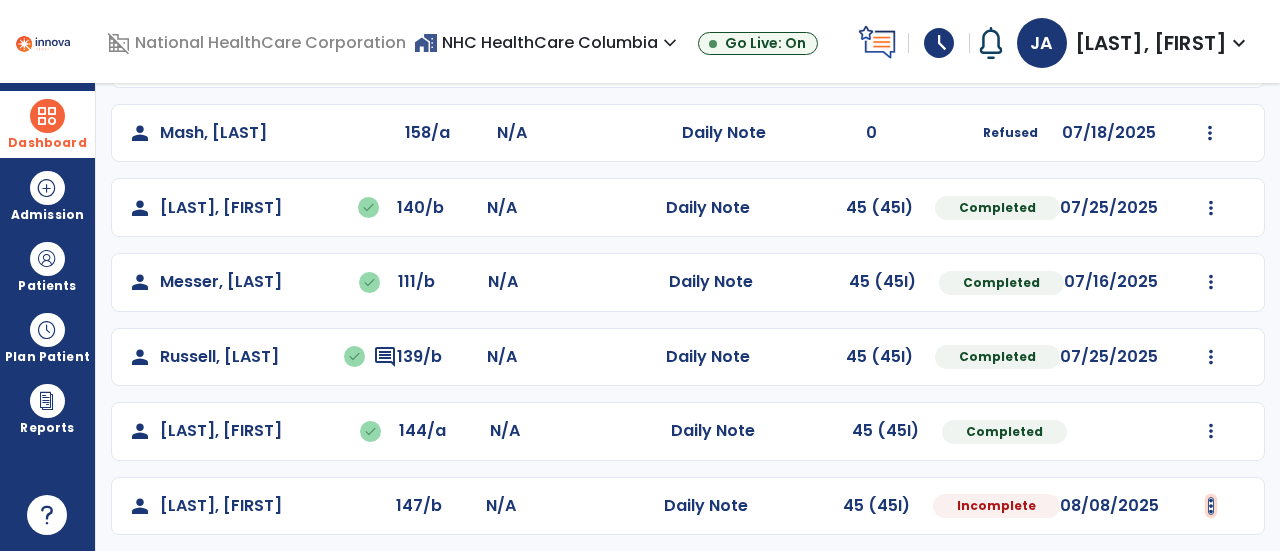 click at bounding box center (1211, -16) 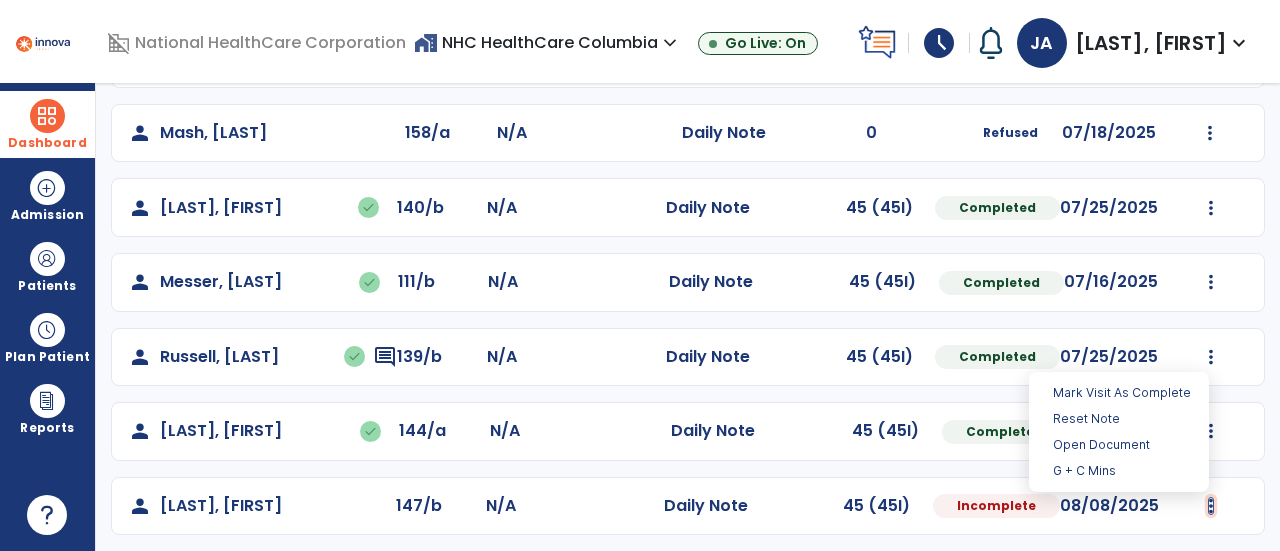 click at bounding box center (1211, 506) 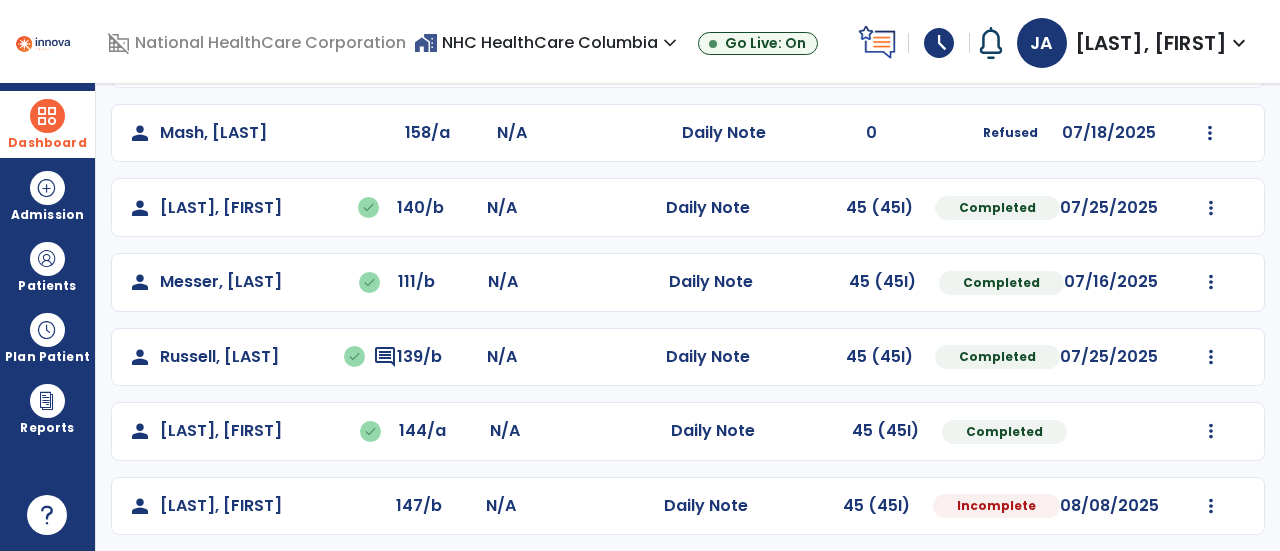 click on "Mark Visit As Complete   Reset Note   Open Document   G + C Mins" 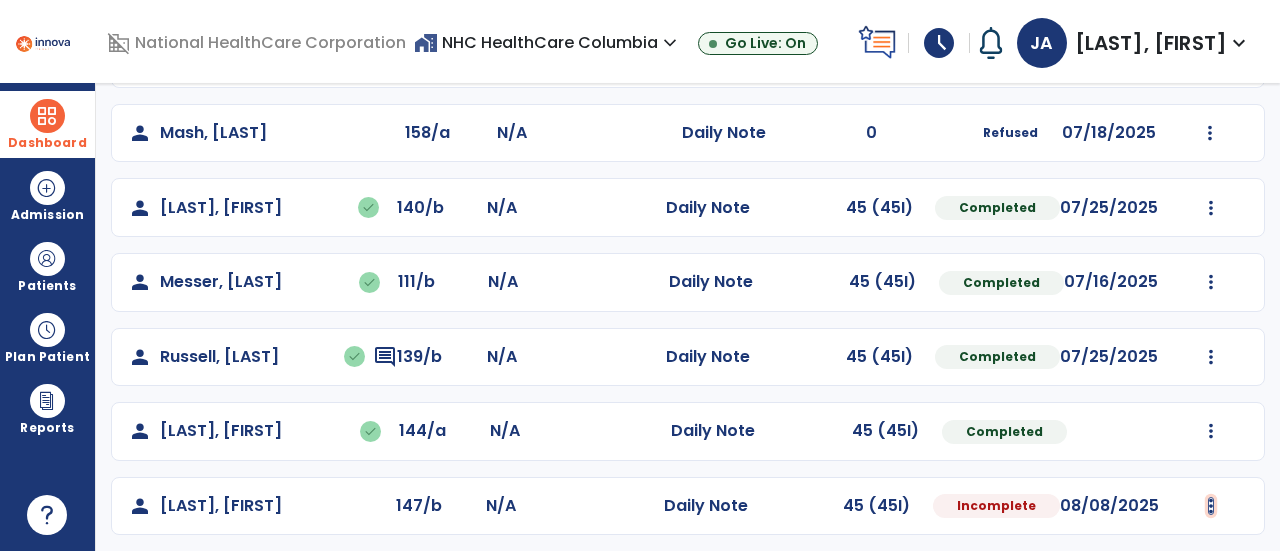 click at bounding box center [1211, 506] 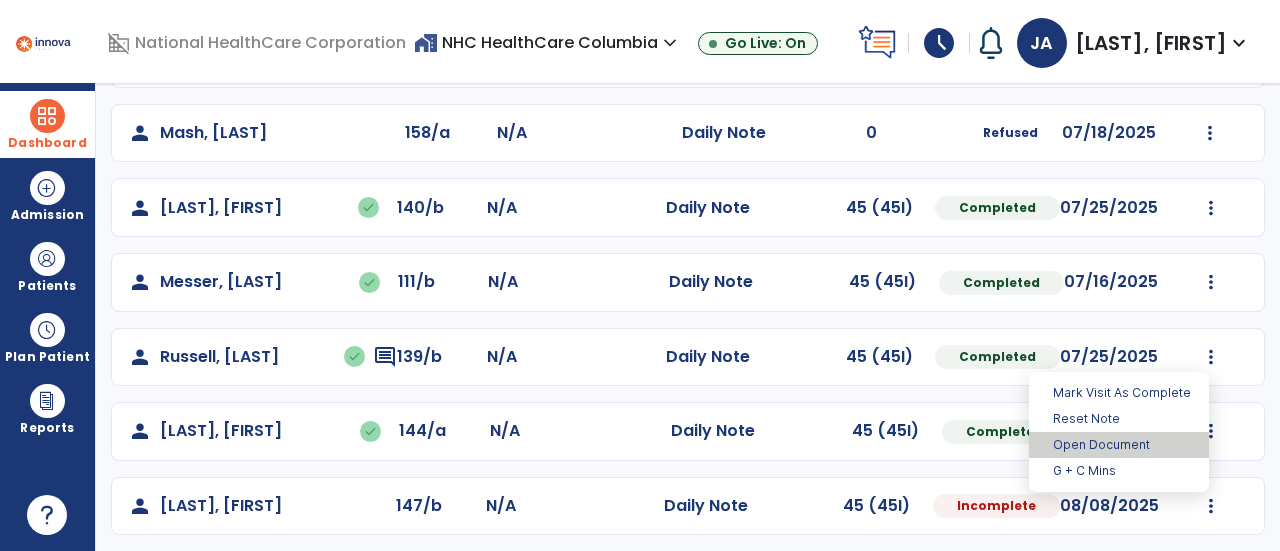 click on "Open Document" at bounding box center (1119, 445) 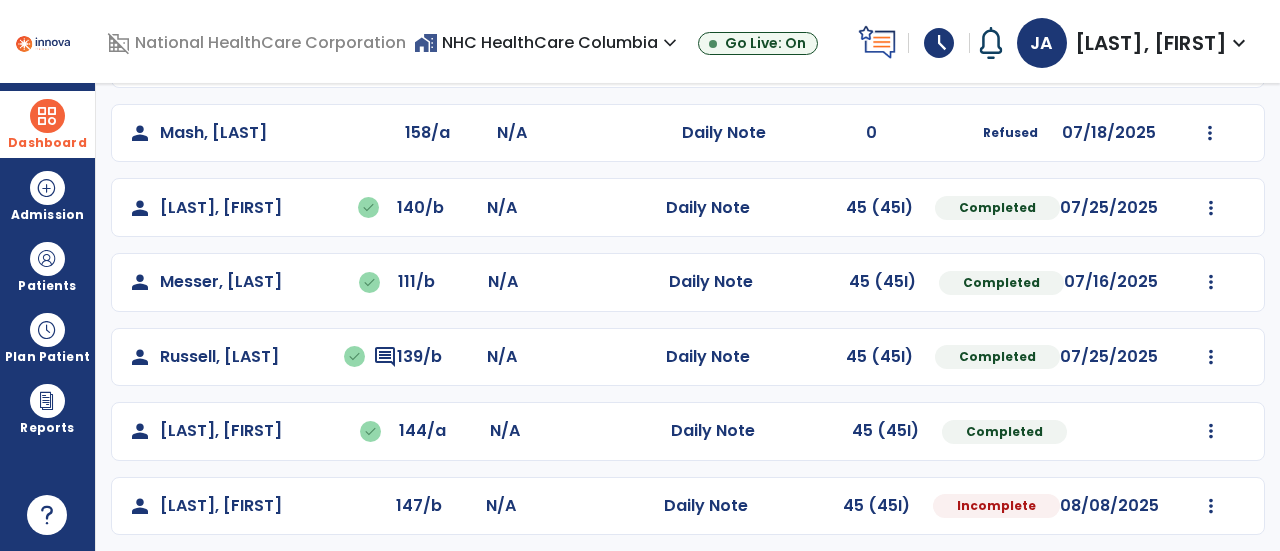select on "*" 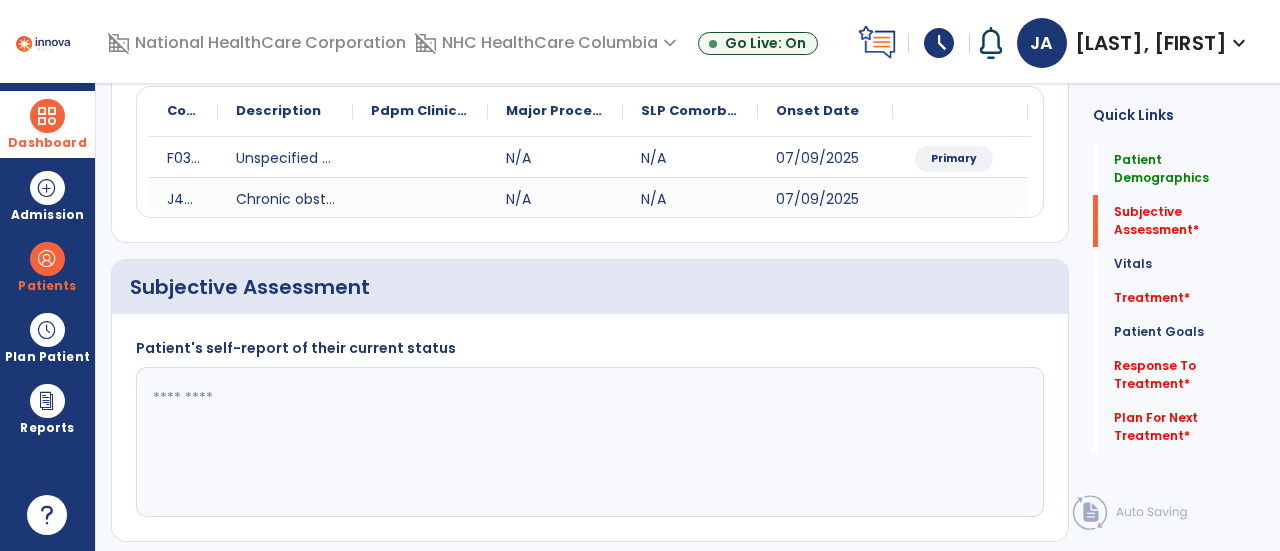 click 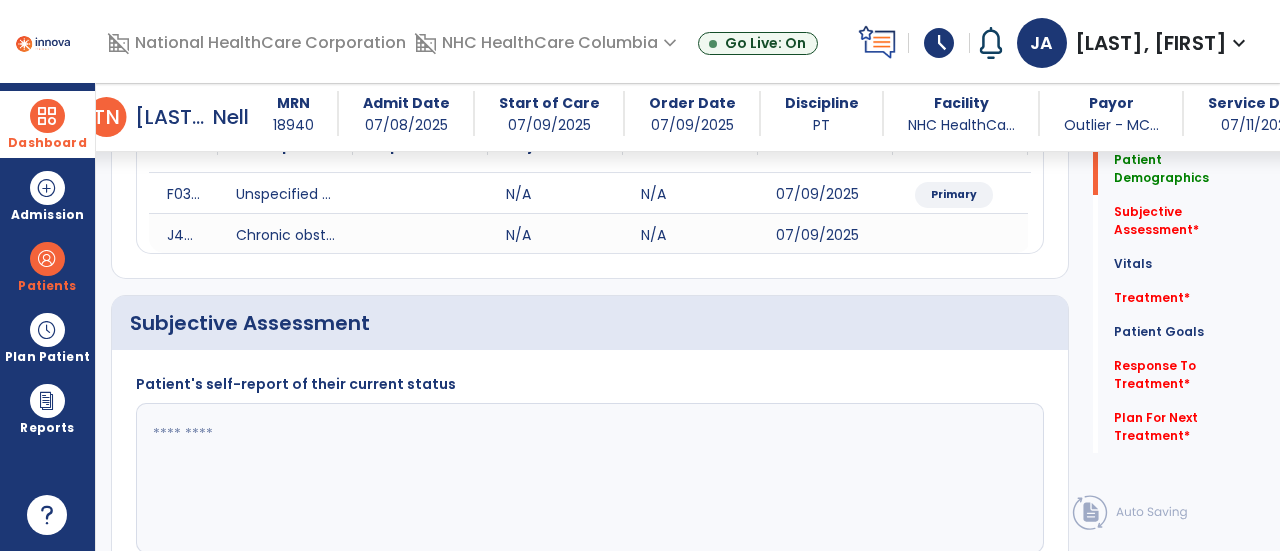 scroll, scrollTop: 281, scrollLeft: 0, axis: vertical 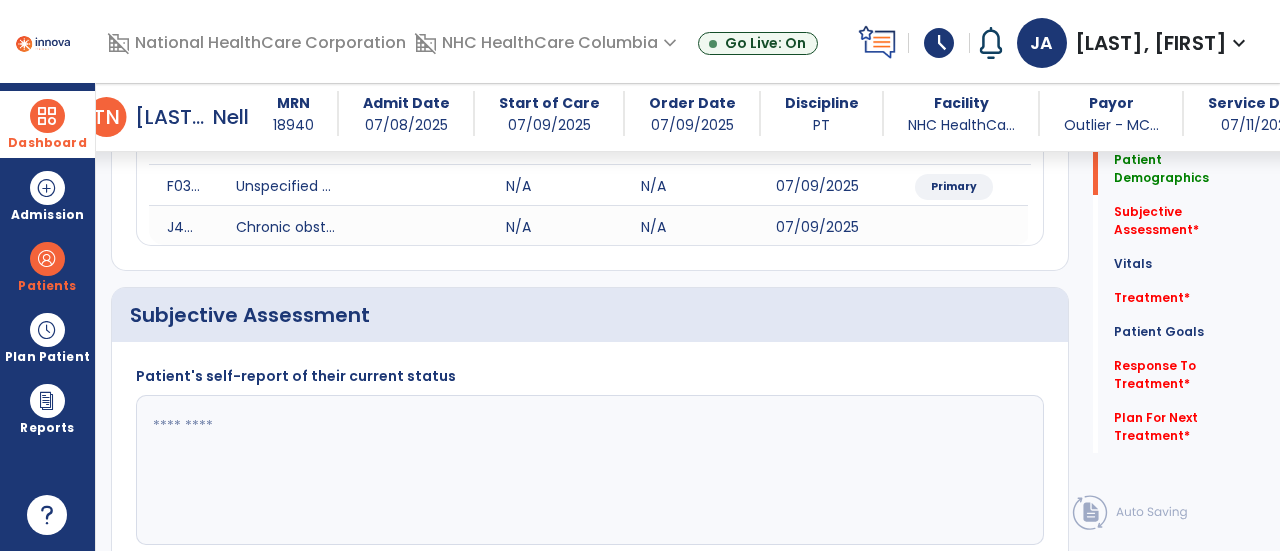 click 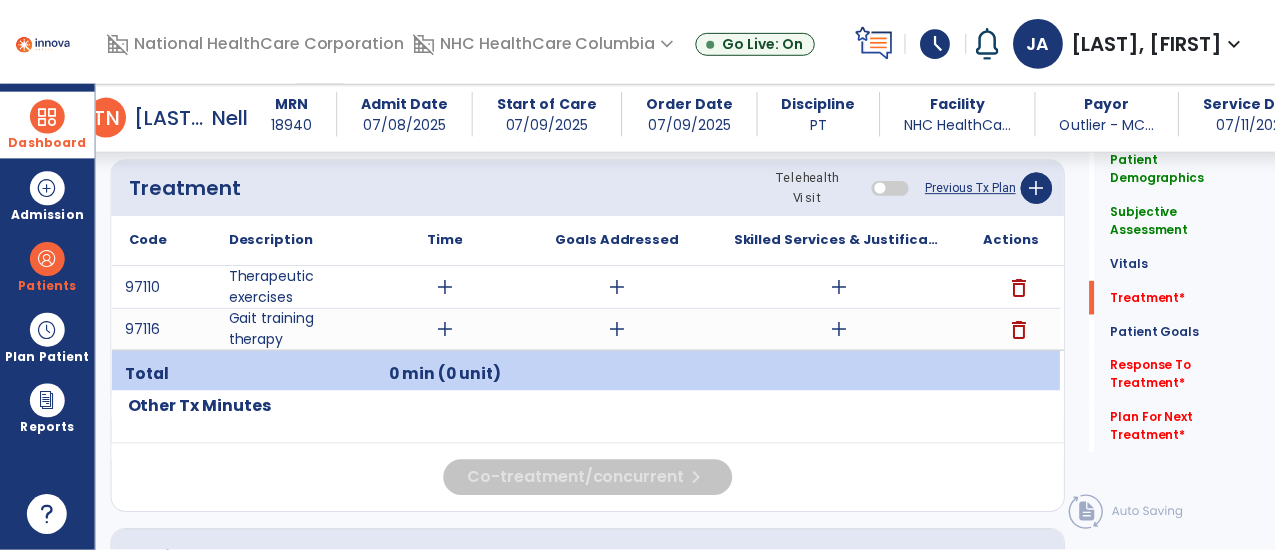 scroll, scrollTop: 1098, scrollLeft: 0, axis: vertical 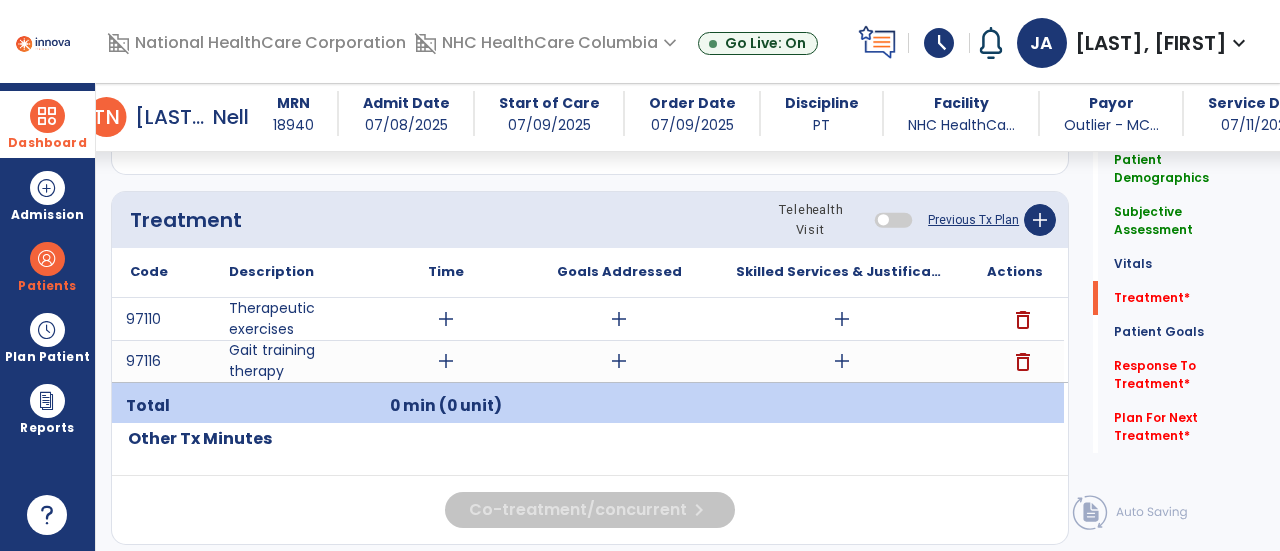 type on "**********" 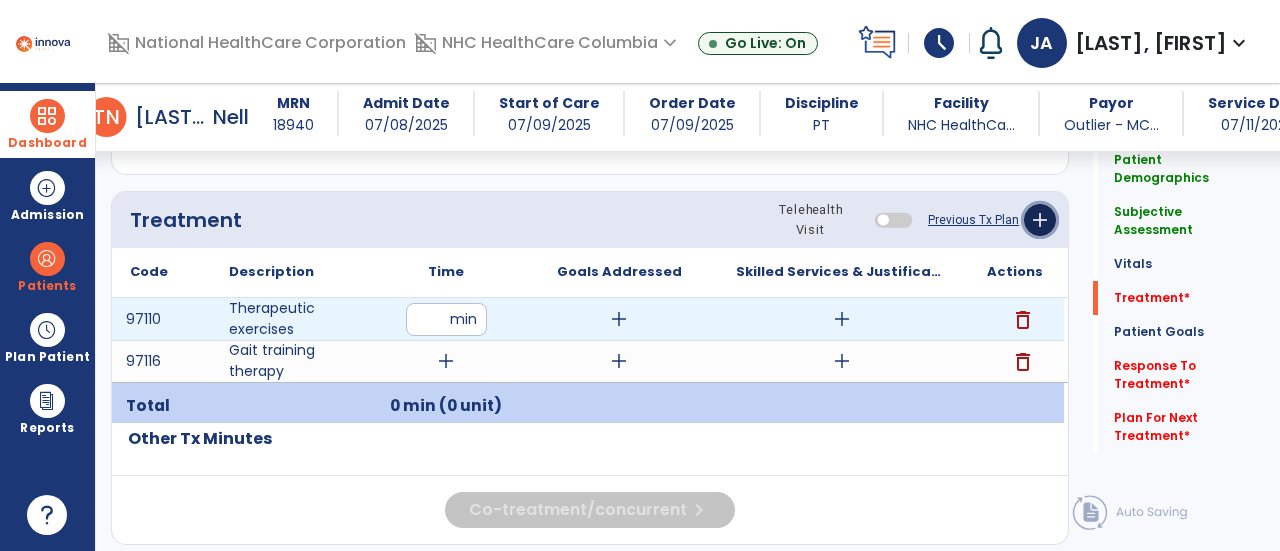 click on "add" 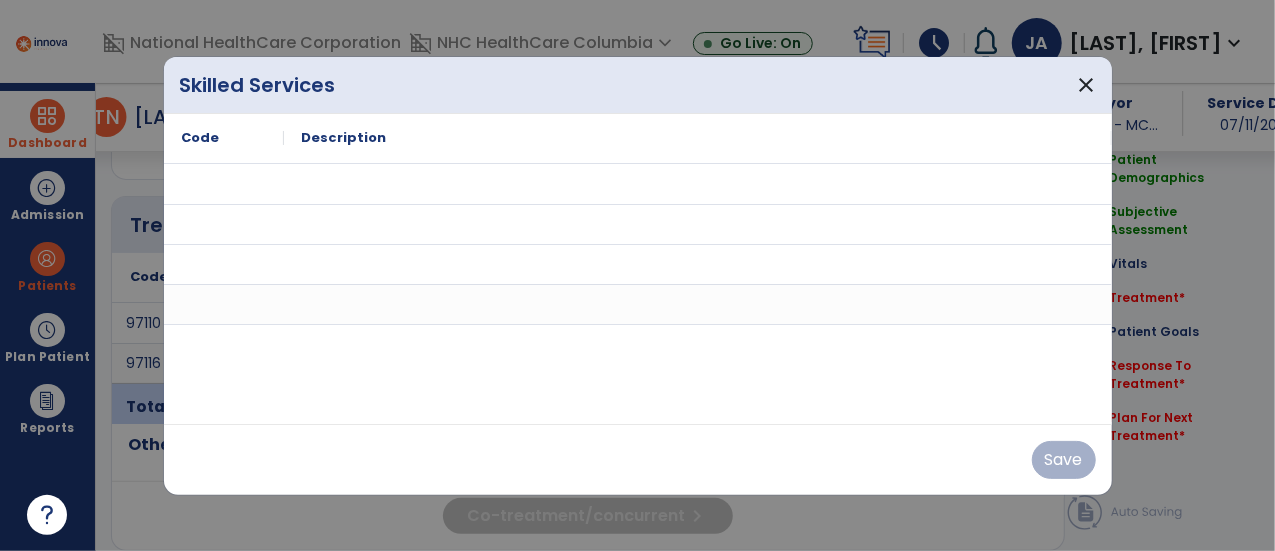 scroll, scrollTop: 1098, scrollLeft: 0, axis: vertical 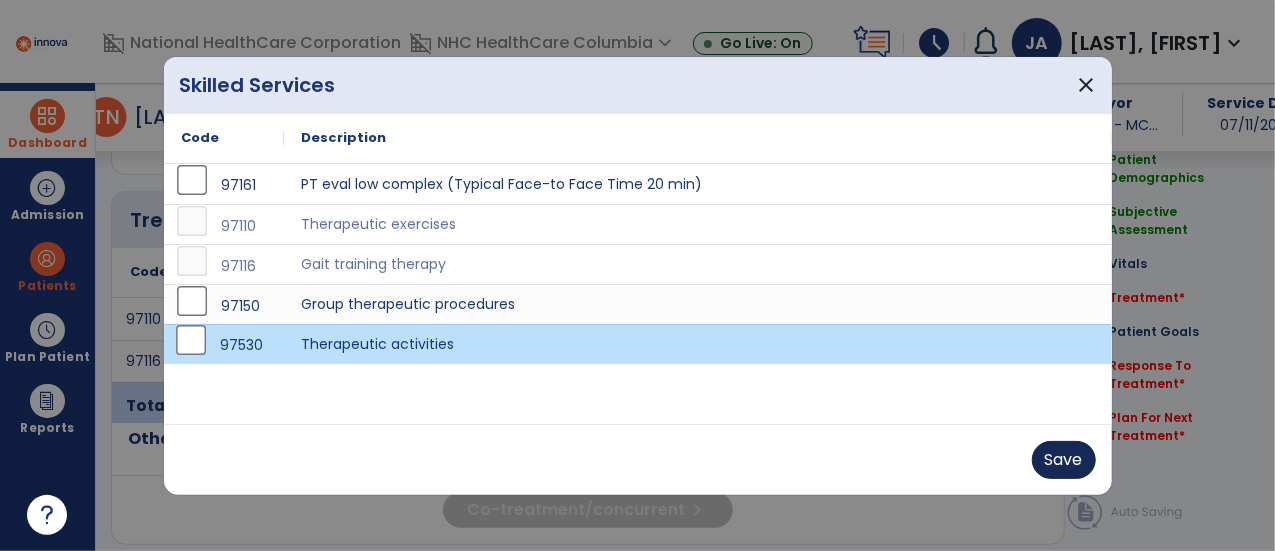 click on "Save" at bounding box center [1064, 460] 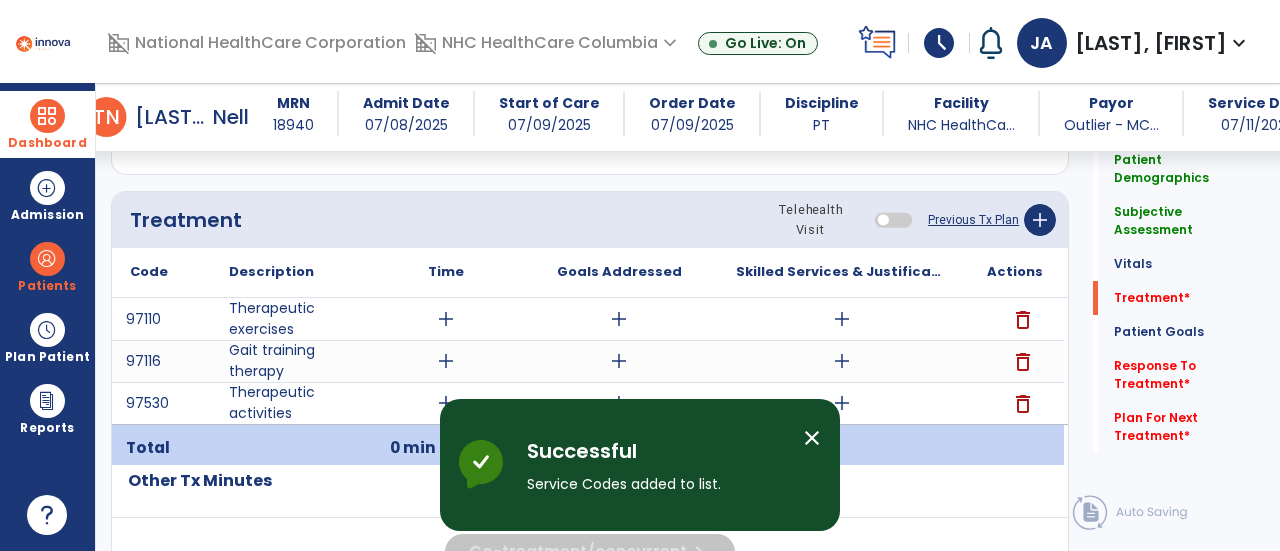 click on "close" at bounding box center [812, 438] 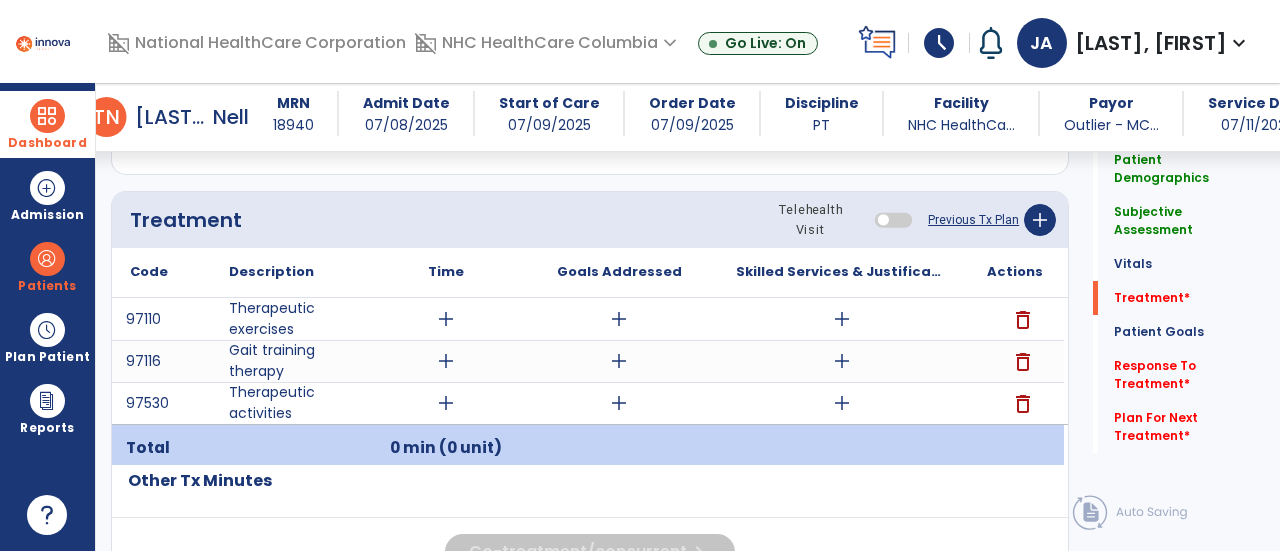 click on "add" at bounding box center [446, 403] 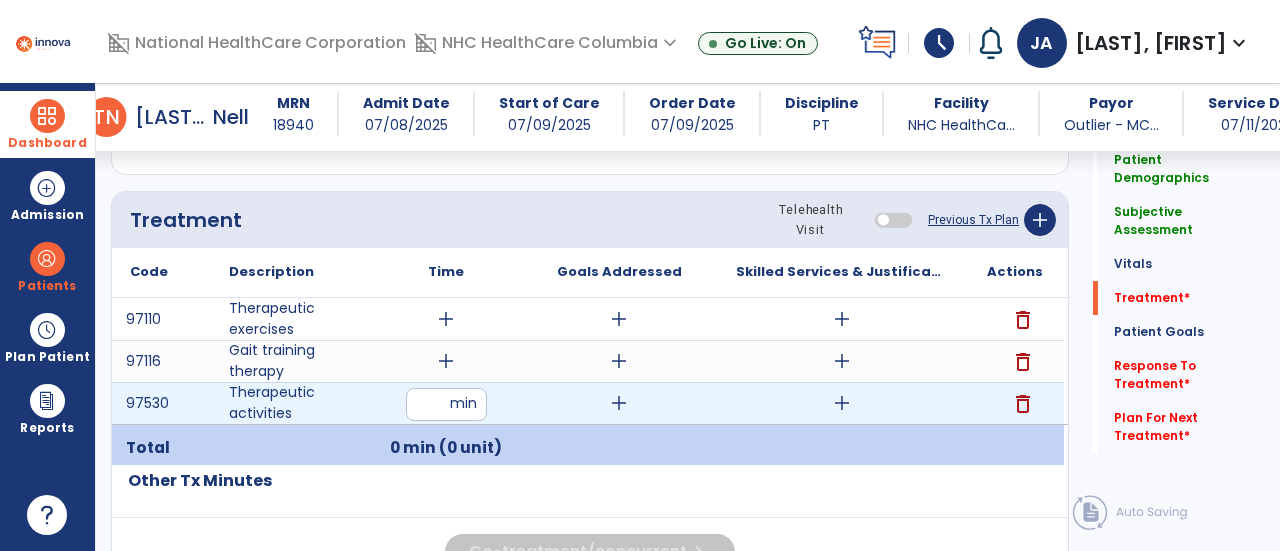 type on "**" 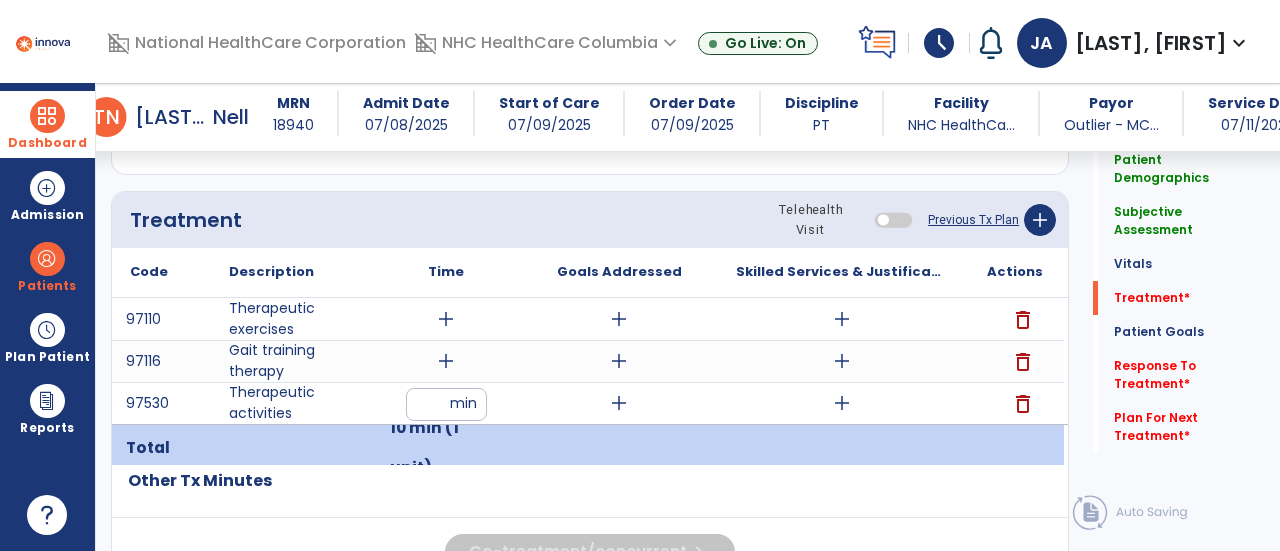 click on "add" at bounding box center [619, 403] 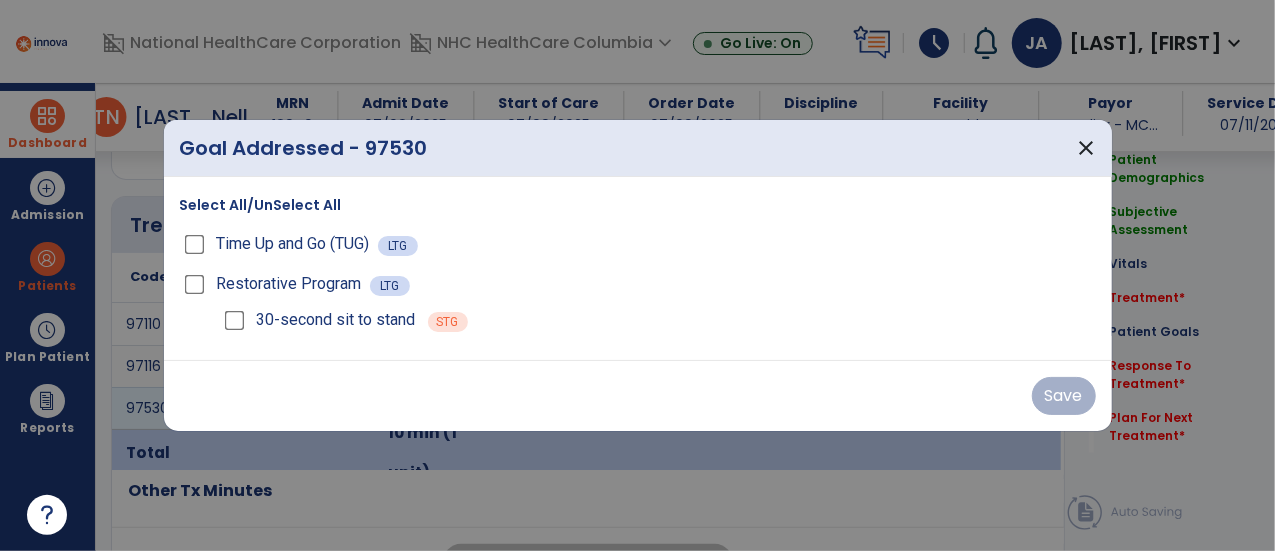scroll, scrollTop: 1098, scrollLeft: 0, axis: vertical 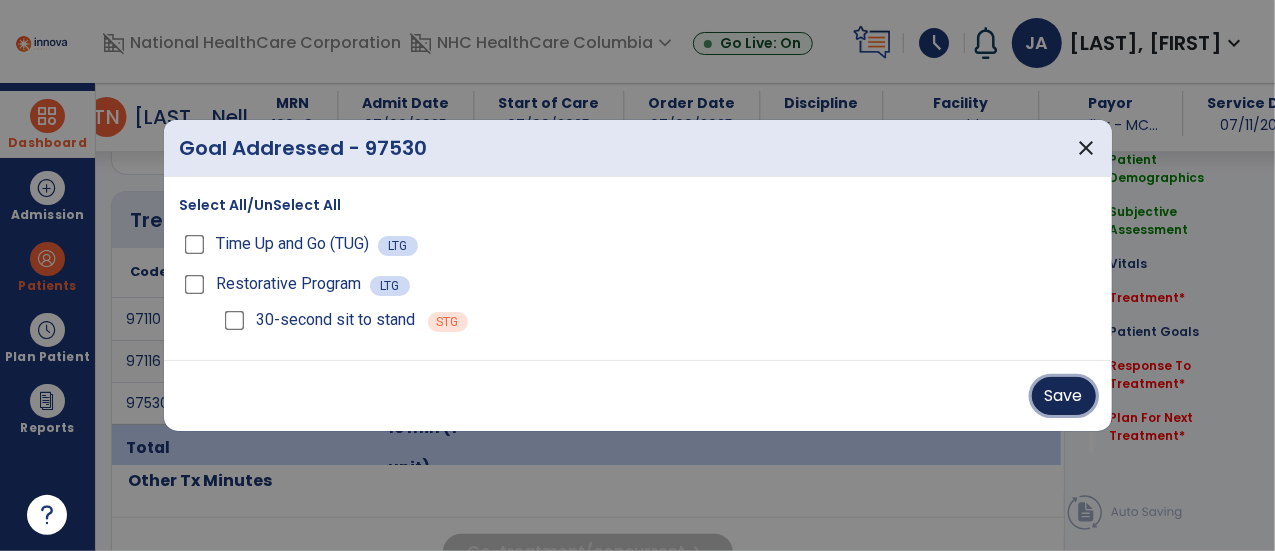 click on "Save" at bounding box center (1064, 396) 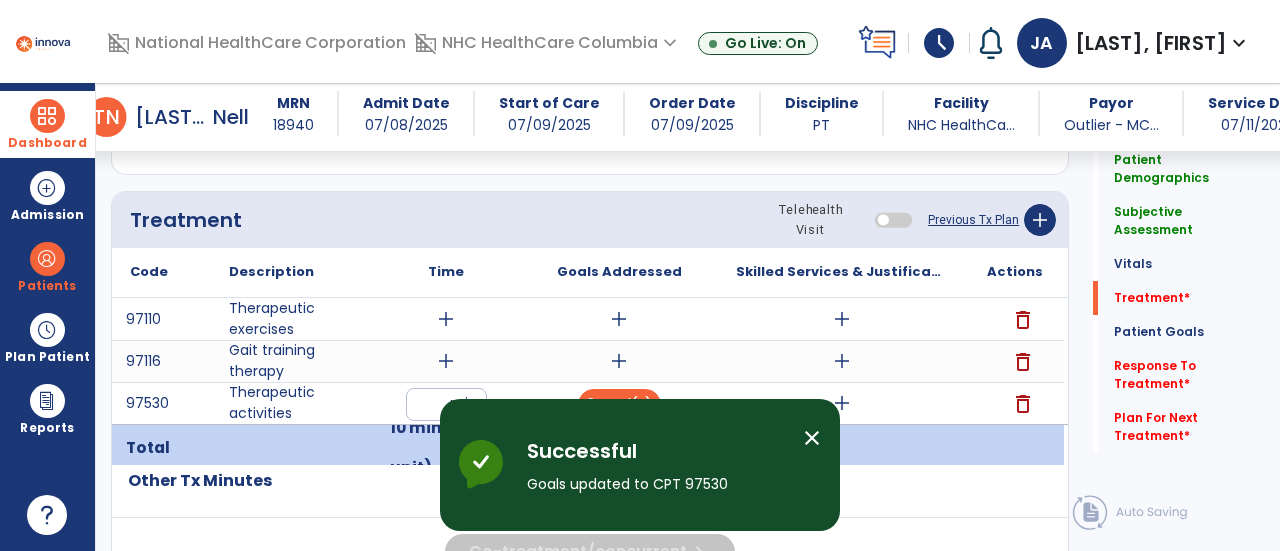click on "close" at bounding box center [812, 438] 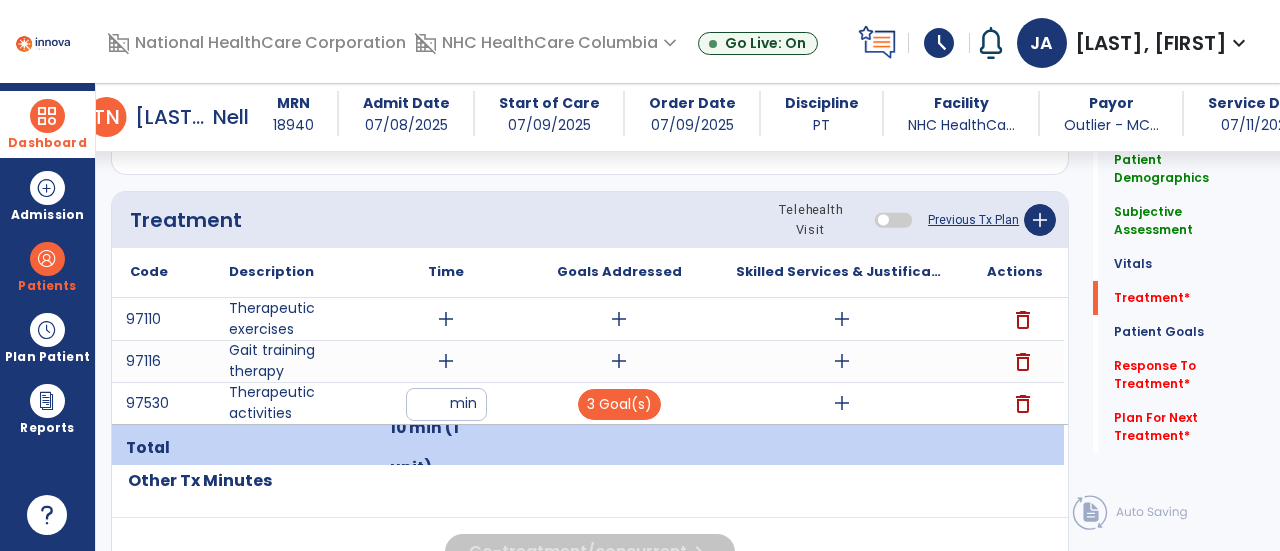 click on "add" at bounding box center (842, 403) 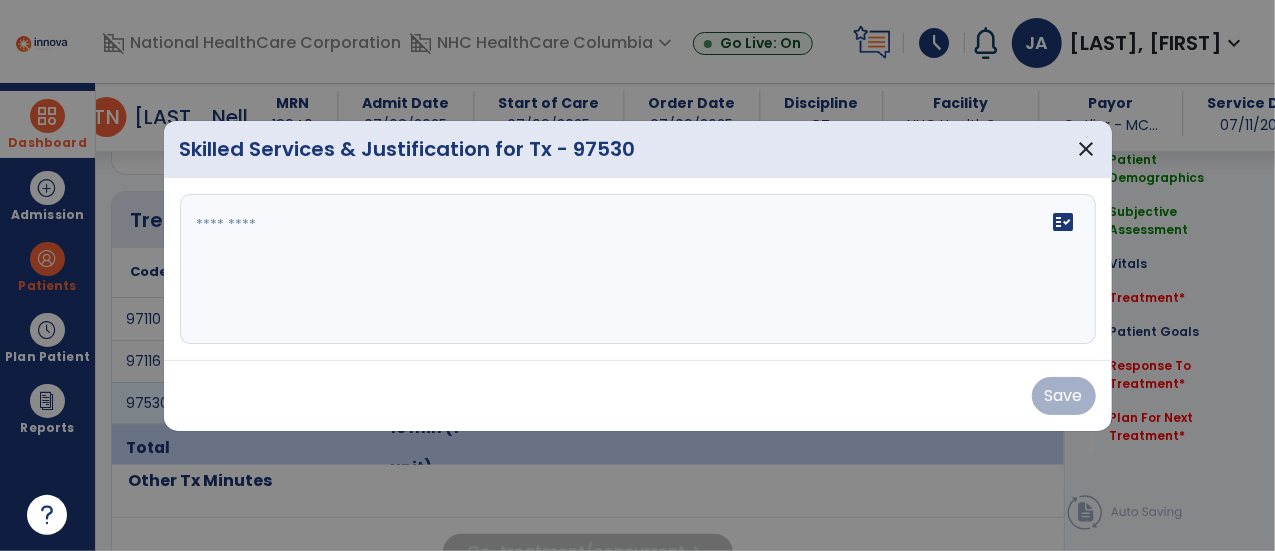 scroll, scrollTop: 1098, scrollLeft: 0, axis: vertical 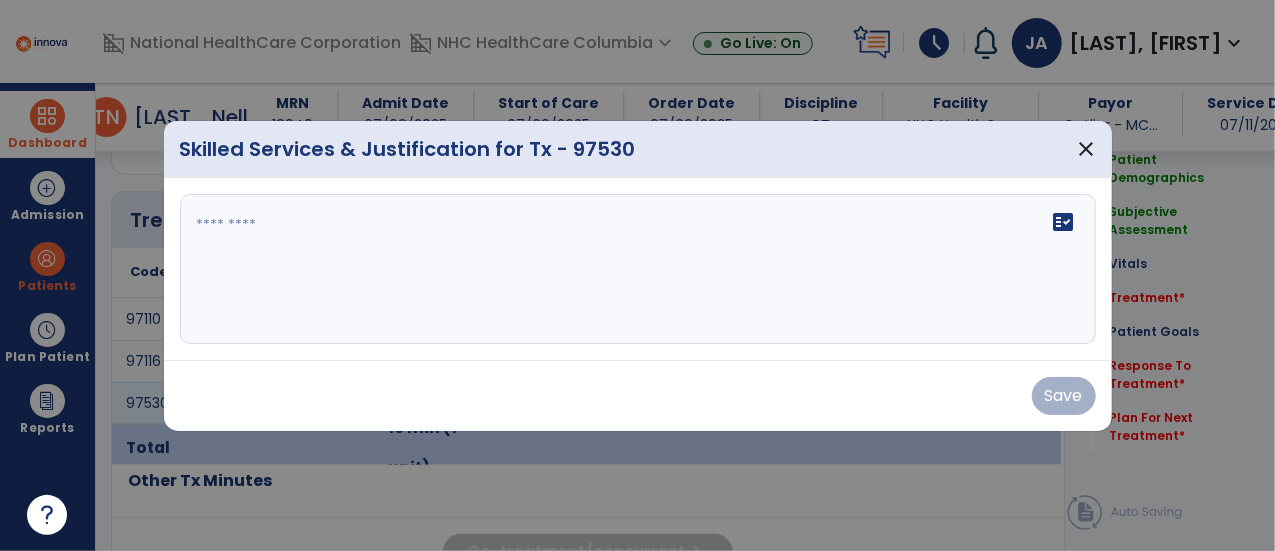 click at bounding box center [638, 269] 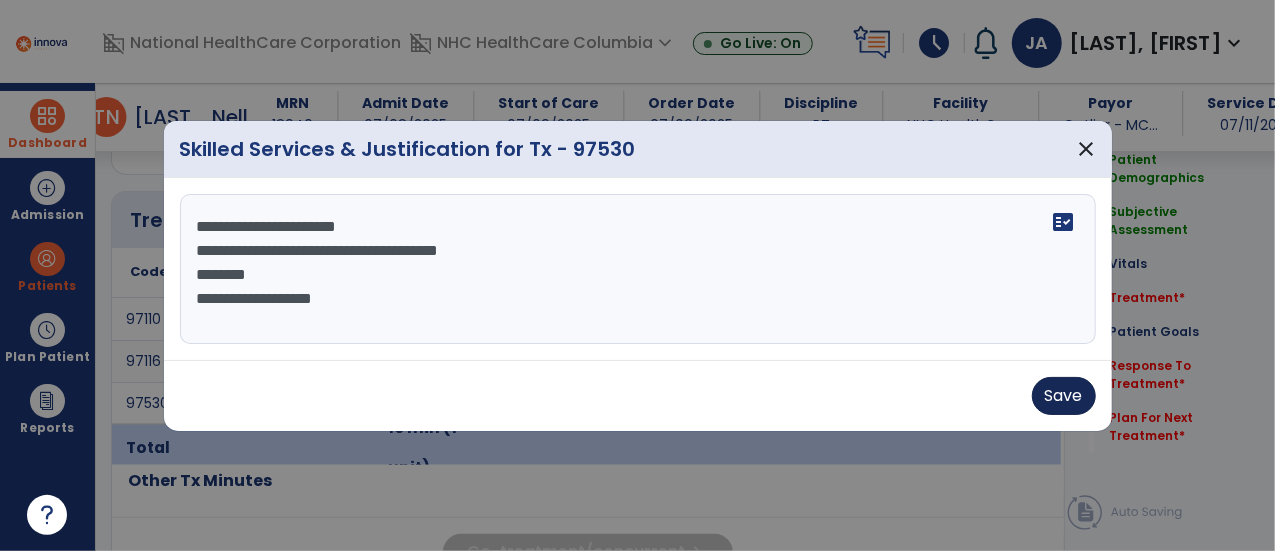 type on "**********" 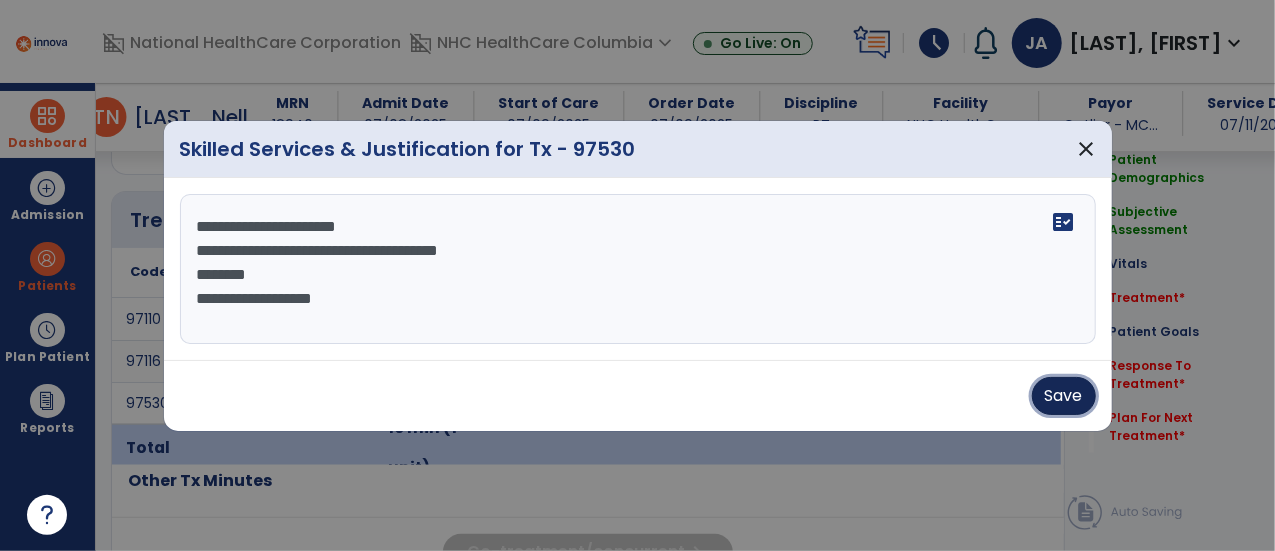 click on "Save" at bounding box center [1064, 396] 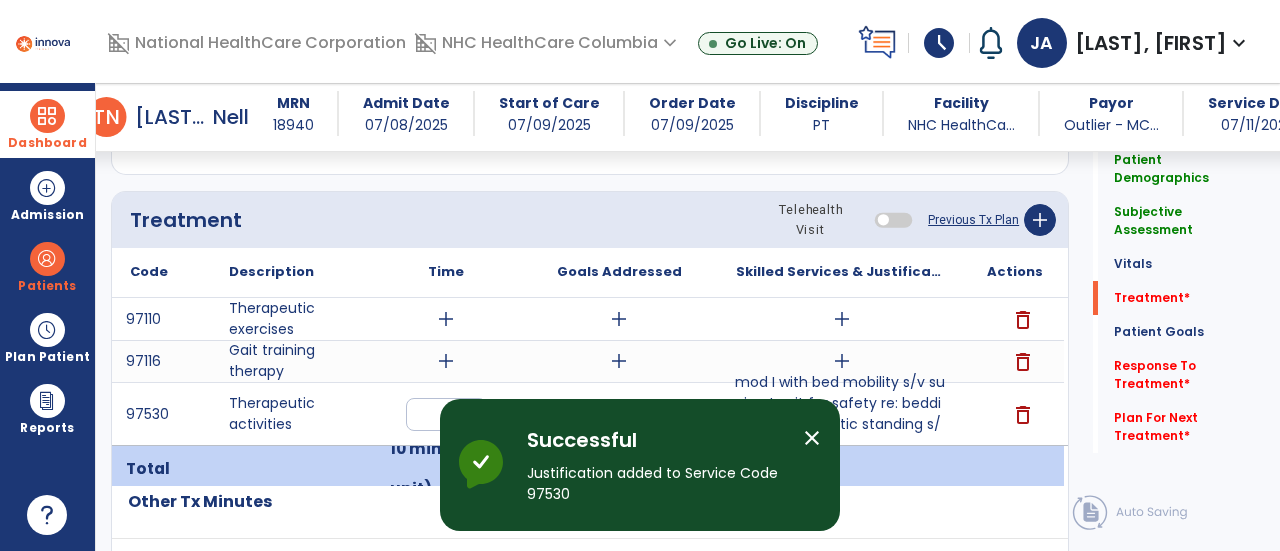 click on "add" at bounding box center (446, 361) 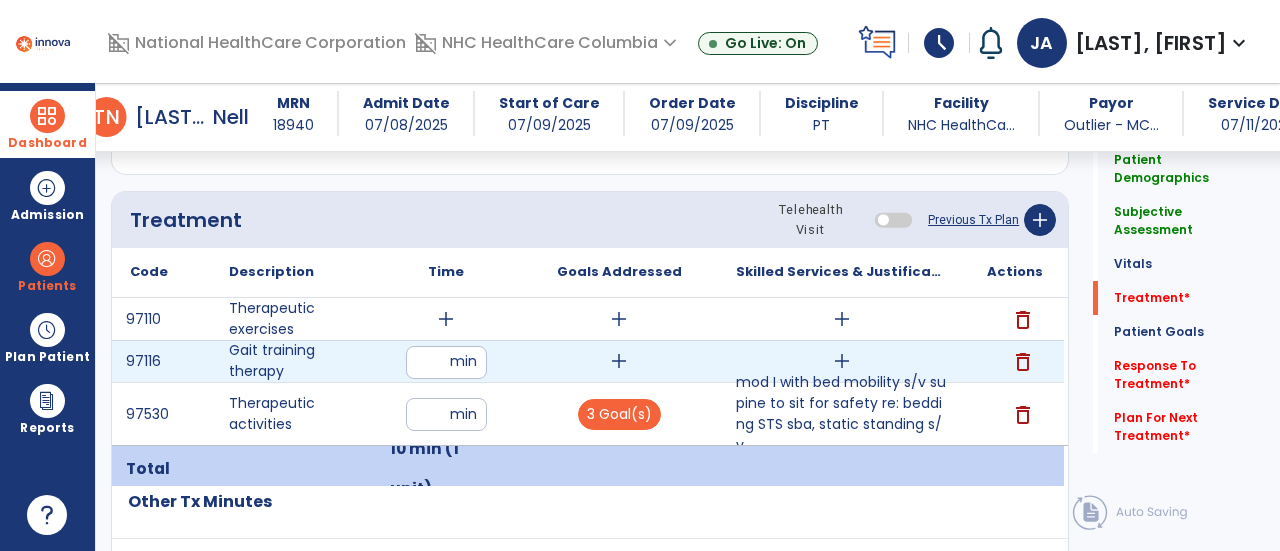type on "**" 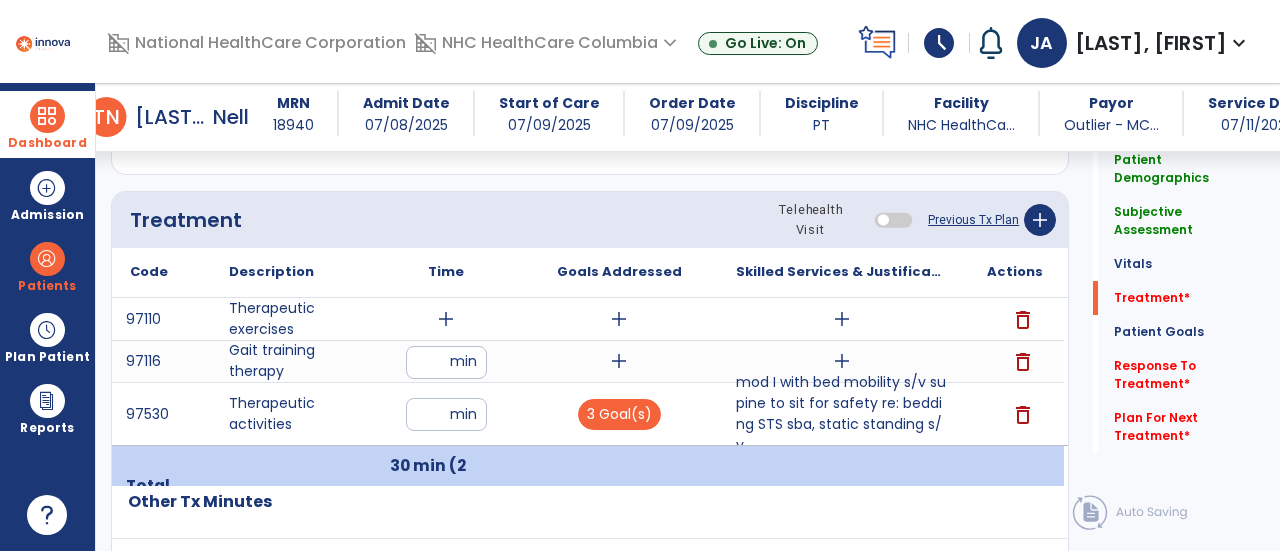 click on "add" at bounding box center [619, 361] 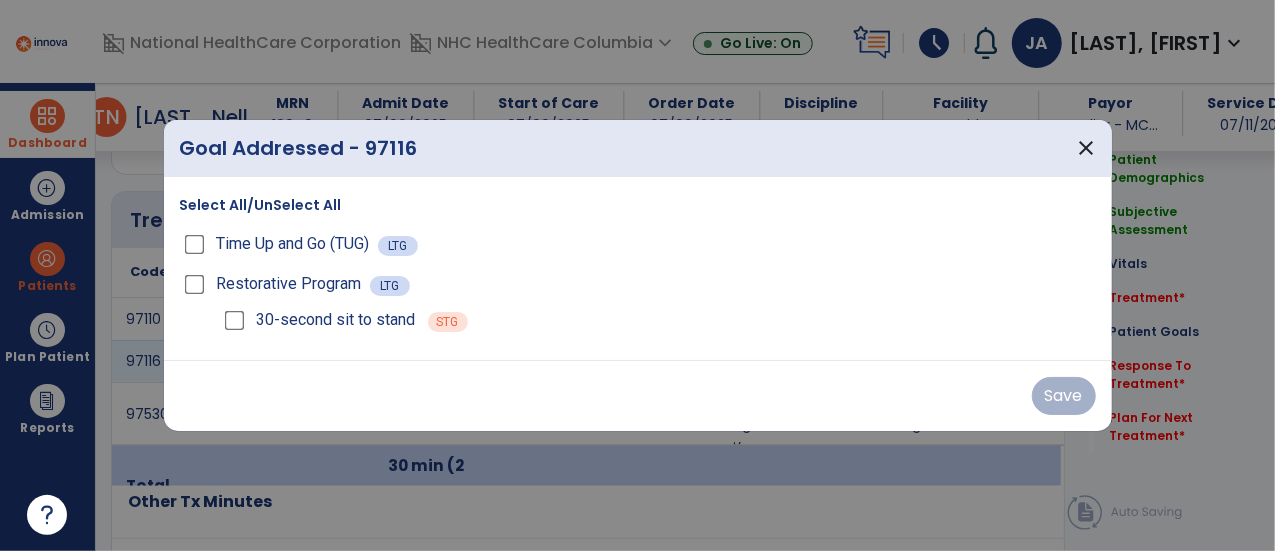 scroll, scrollTop: 1098, scrollLeft: 0, axis: vertical 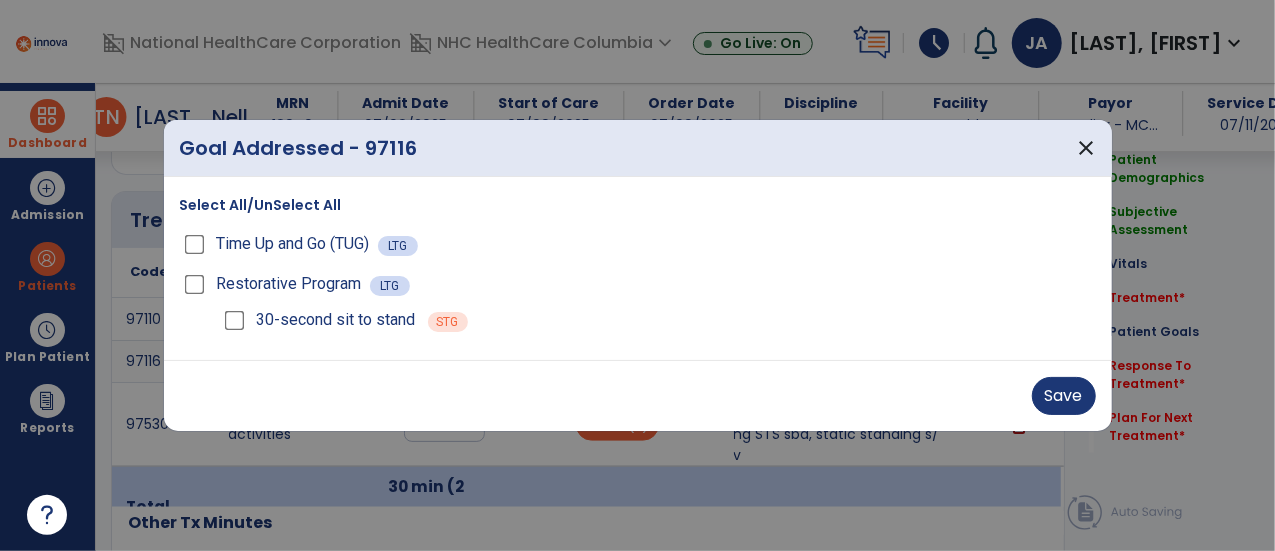 click on "Save" at bounding box center (638, 395) 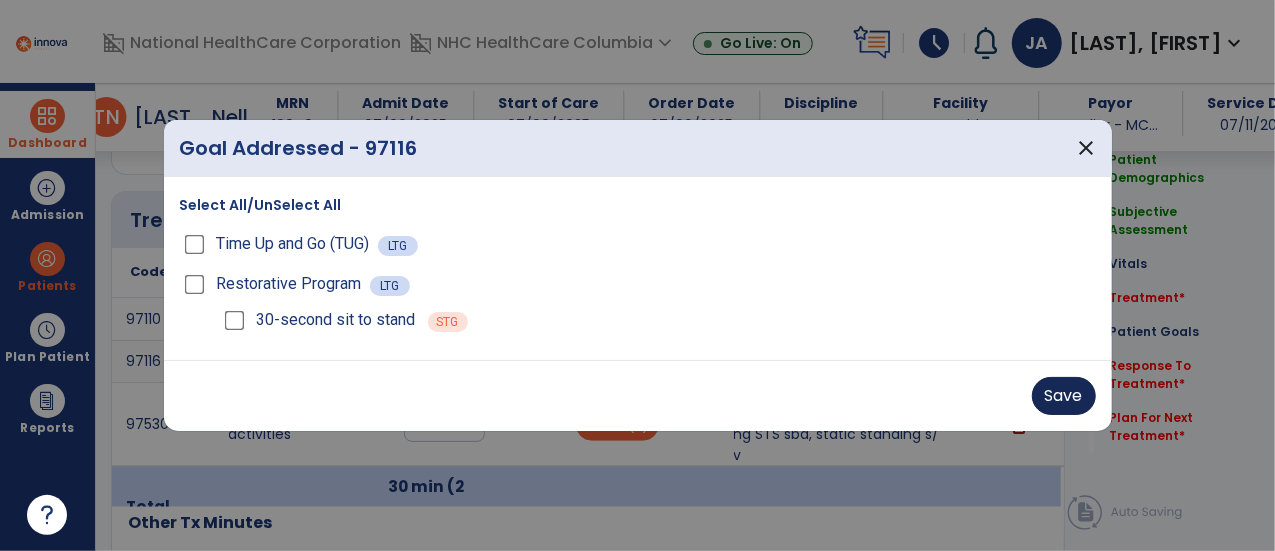 click on "Save" at bounding box center [1064, 396] 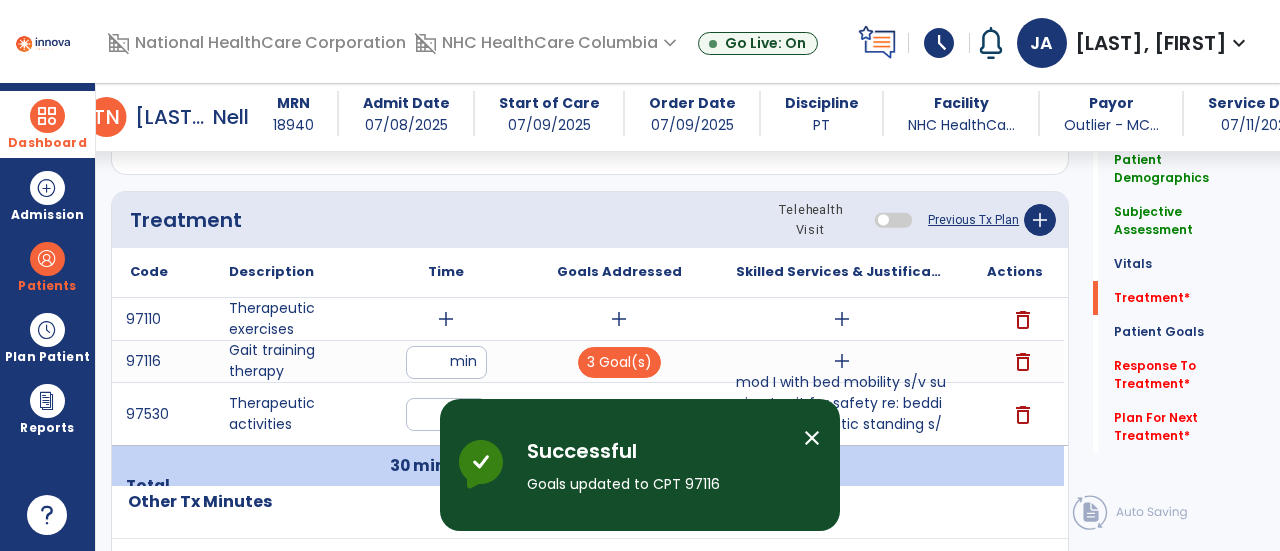 click on "add" at bounding box center (842, 361) 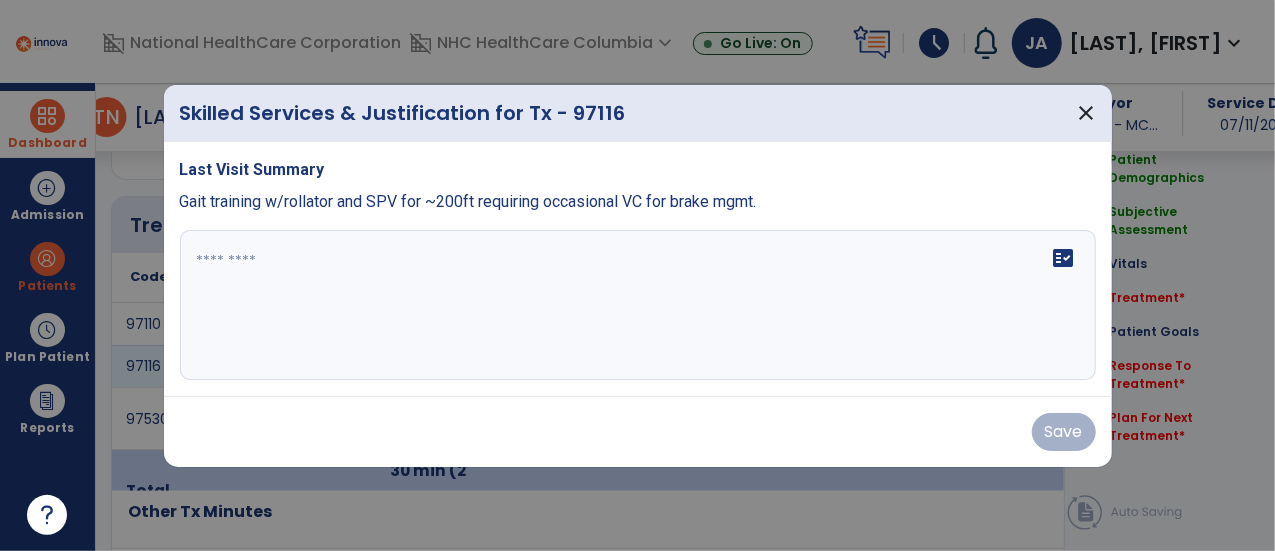 scroll, scrollTop: 1098, scrollLeft: 0, axis: vertical 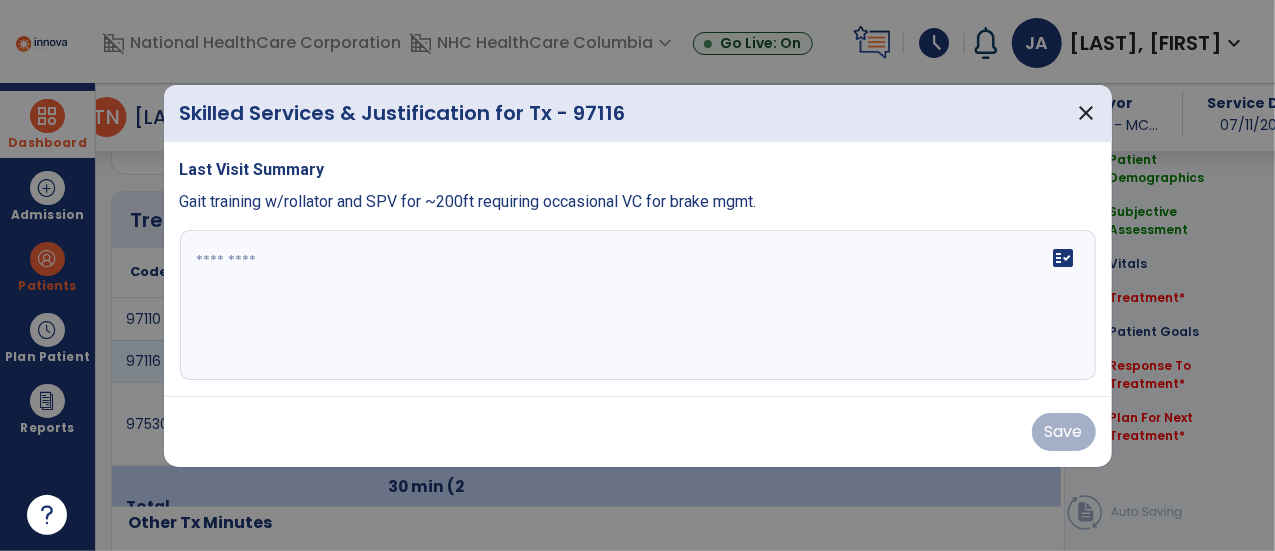 click on "fact_check" at bounding box center [638, 305] 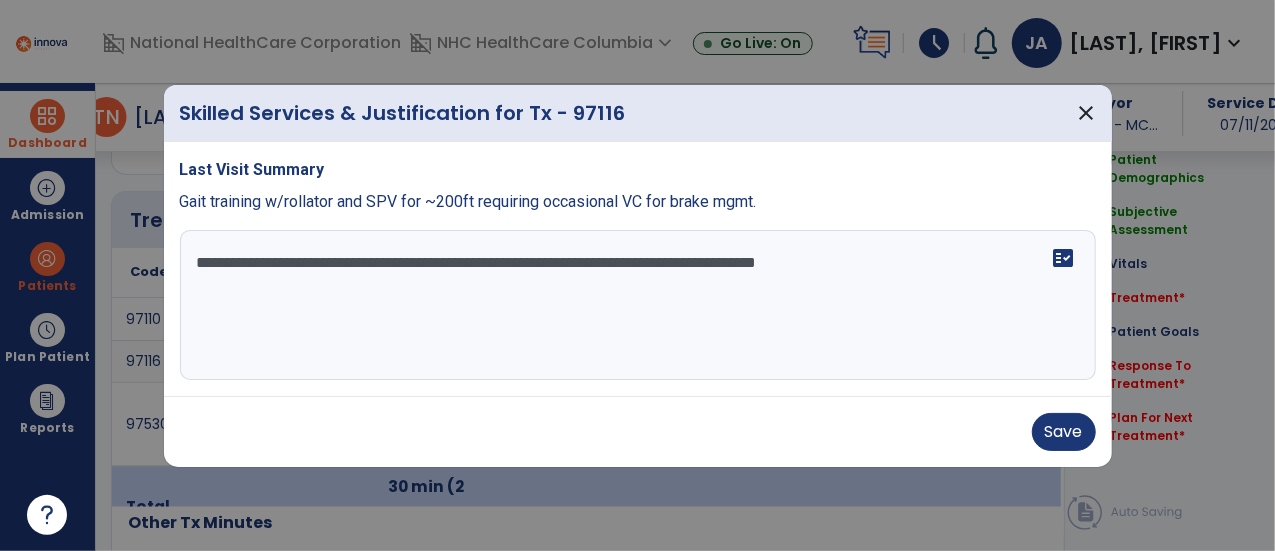 click on "**********" at bounding box center (638, 305) 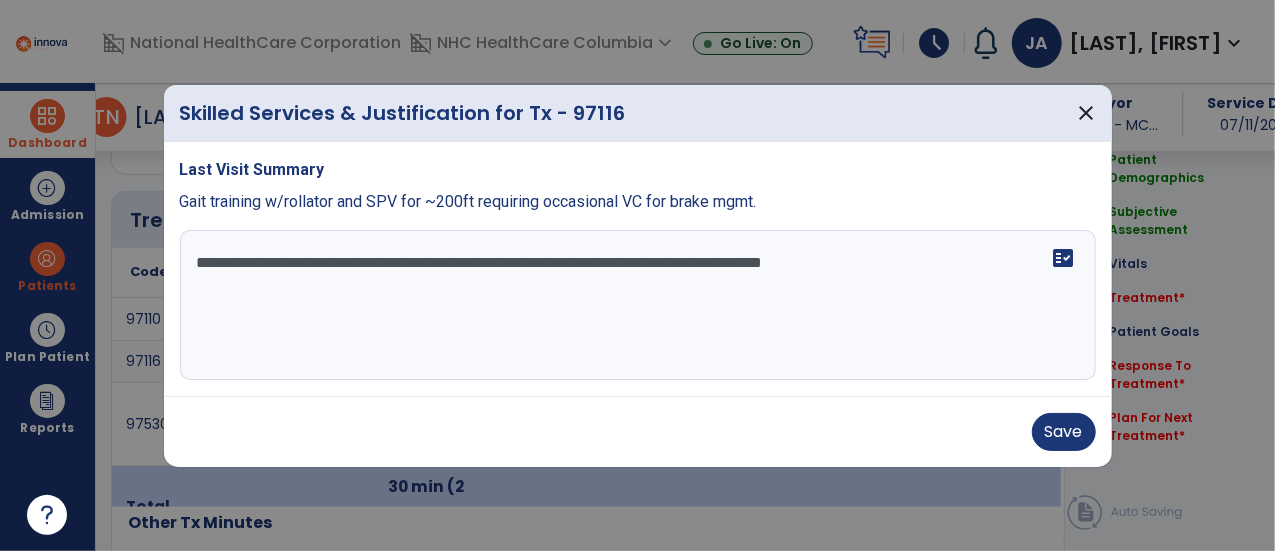 click on "**********" at bounding box center (638, 305) 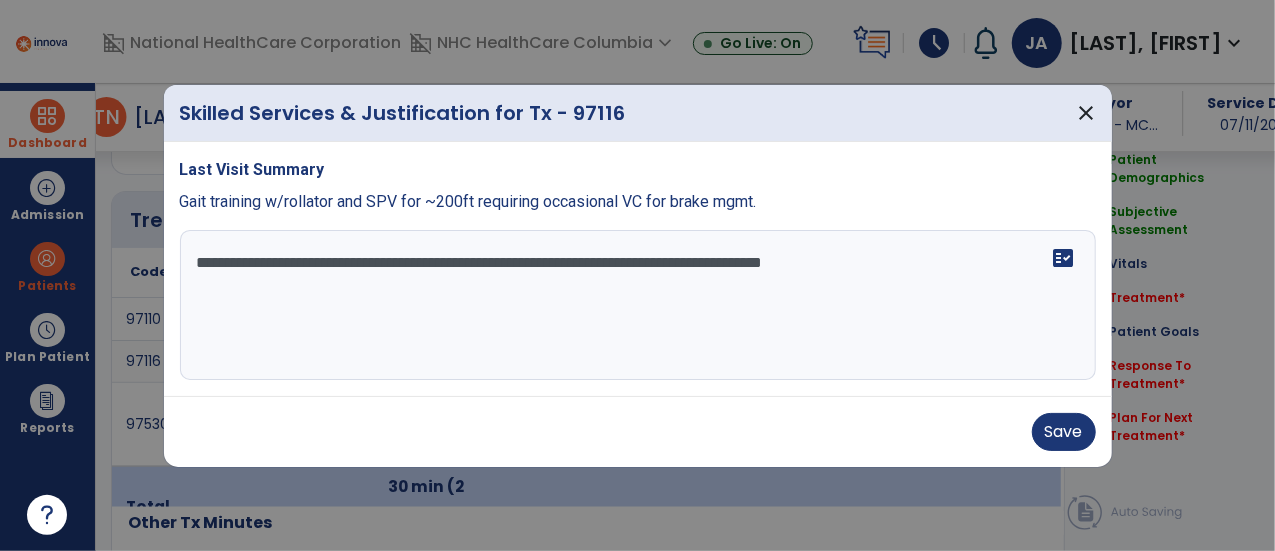 click on "**********" at bounding box center [638, 305] 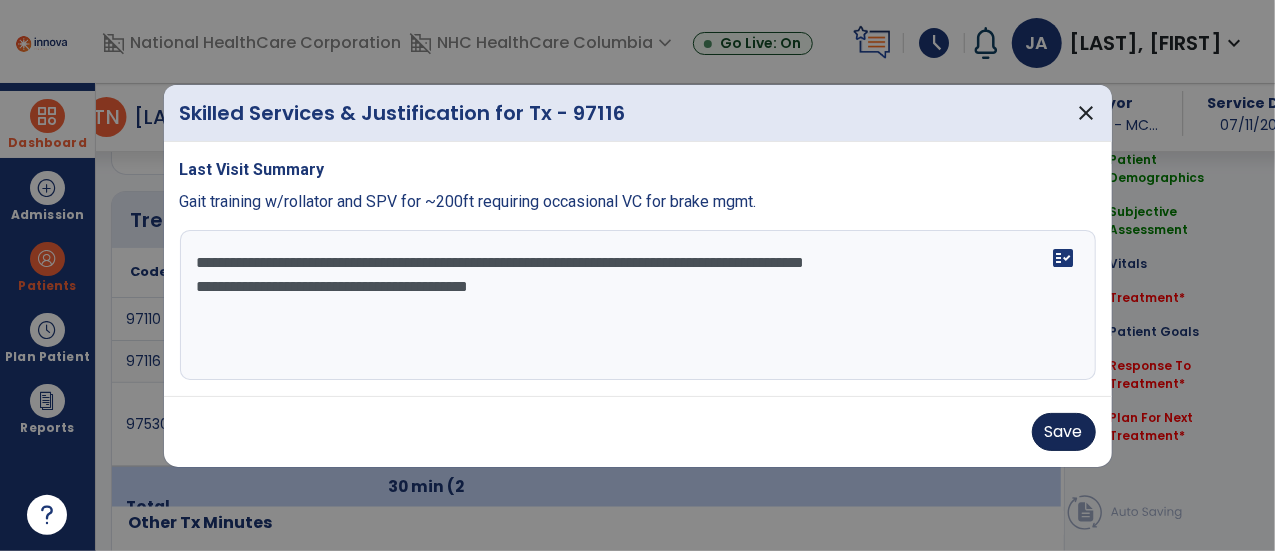 type on "**********" 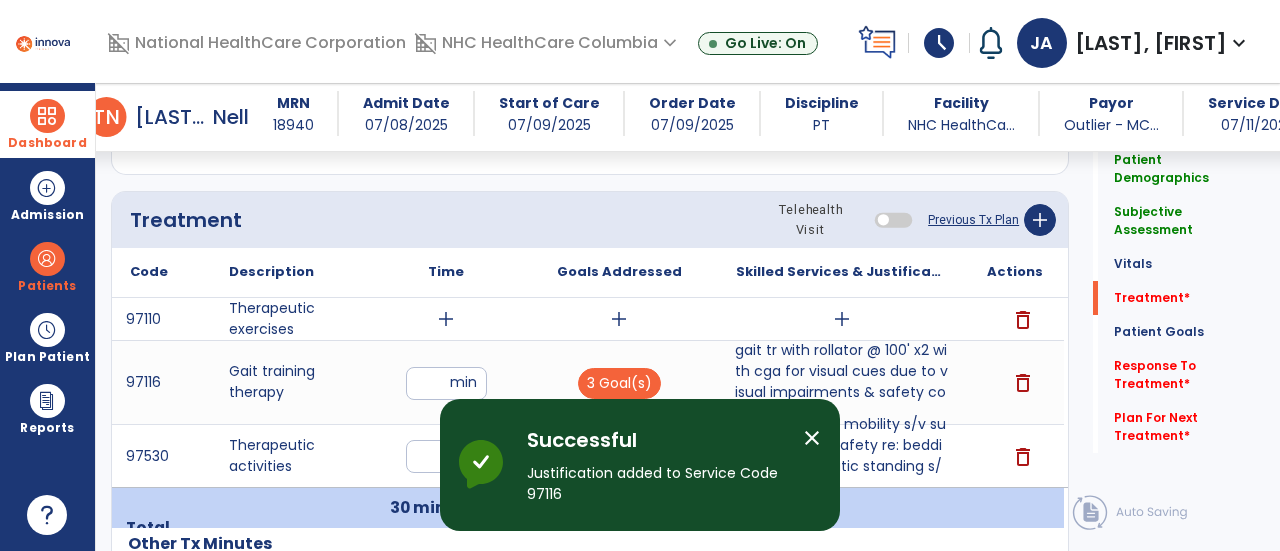 click on "add" at bounding box center (446, 319) 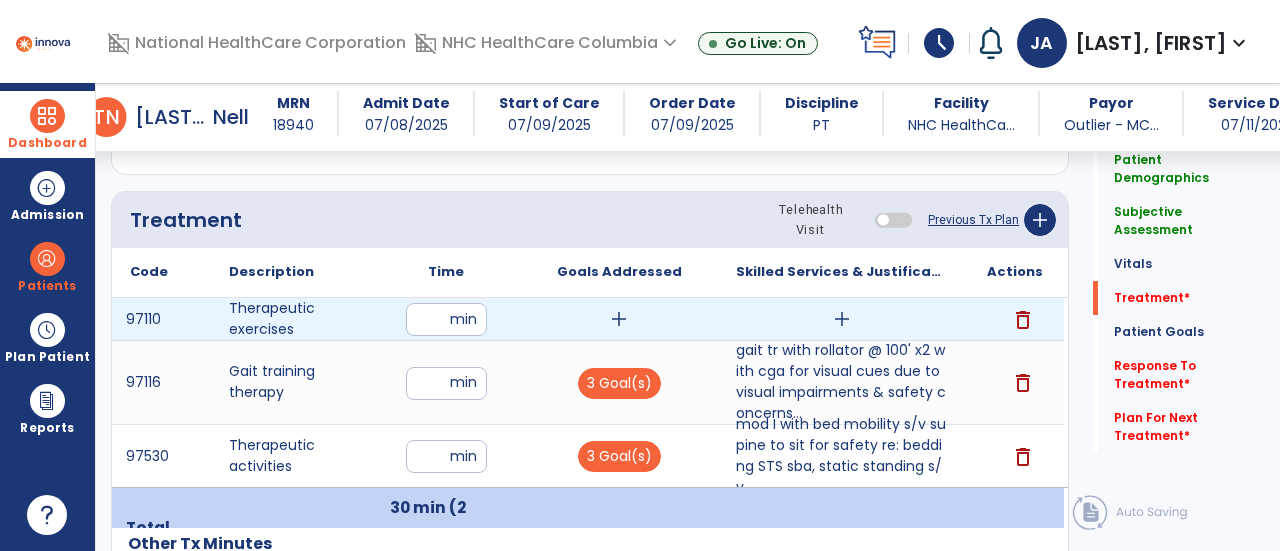 type on "**" 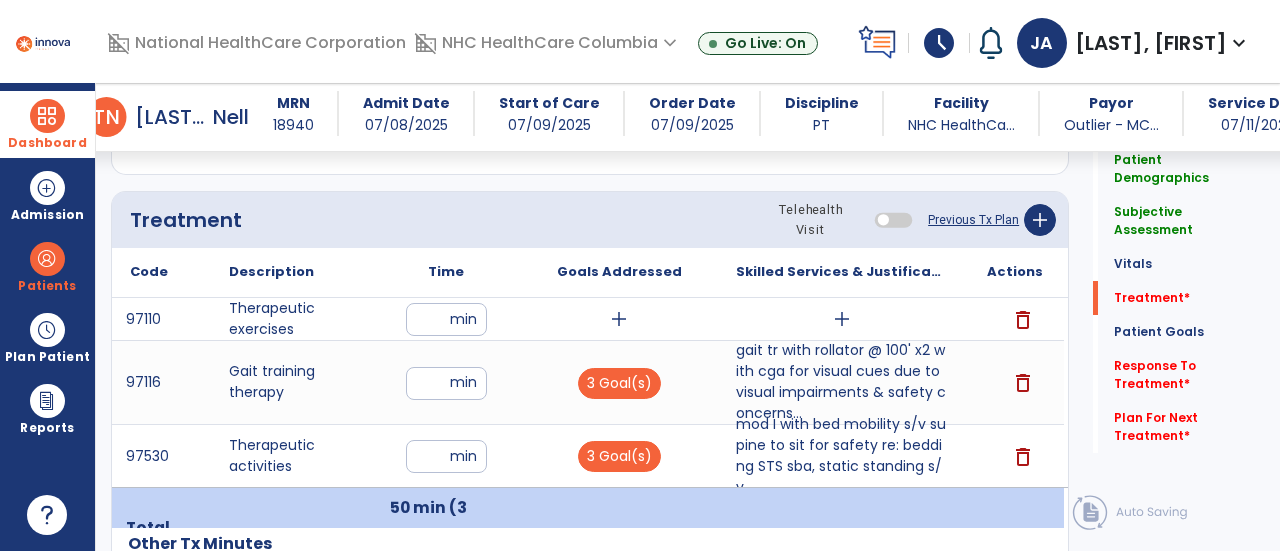 click on "add" at bounding box center (619, 319) 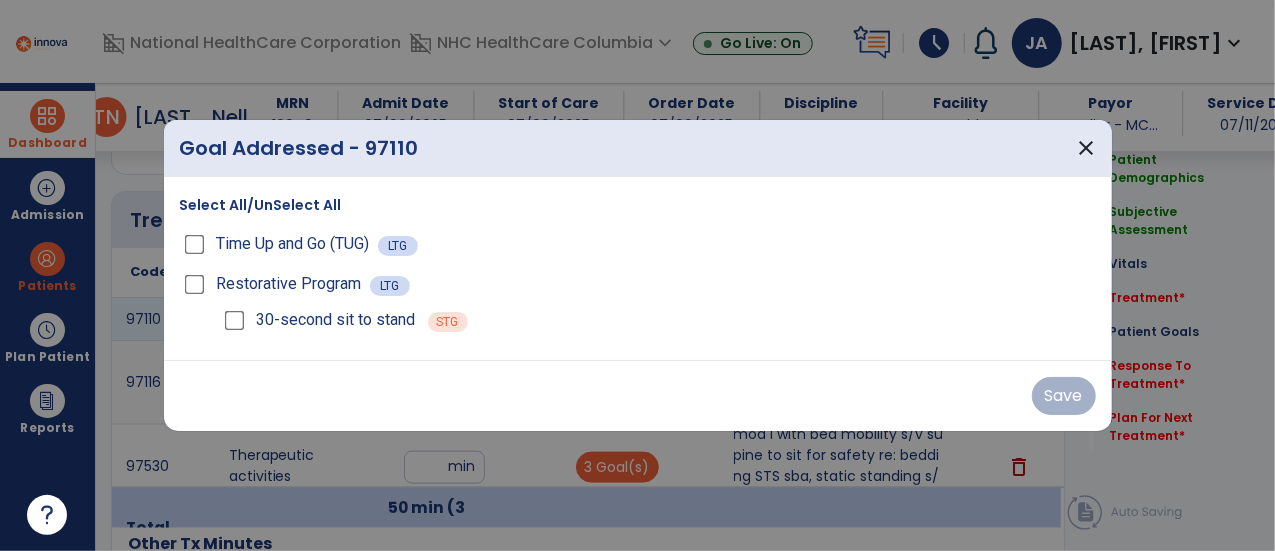scroll, scrollTop: 1098, scrollLeft: 0, axis: vertical 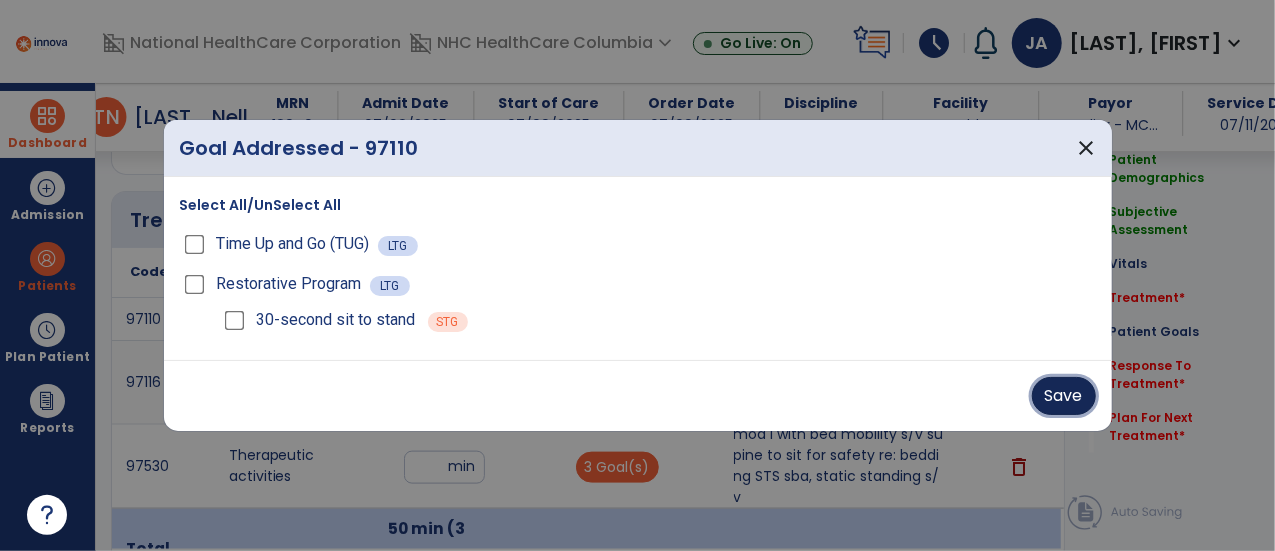 click on "Save" at bounding box center [1064, 396] 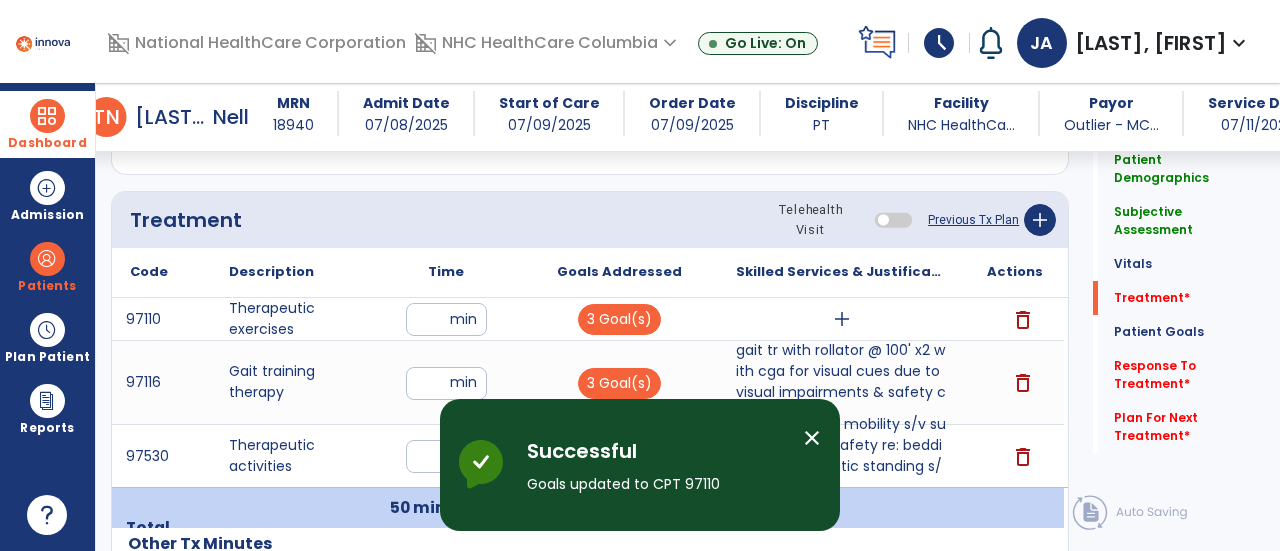 click on "add" at bounding box center [842, 319] 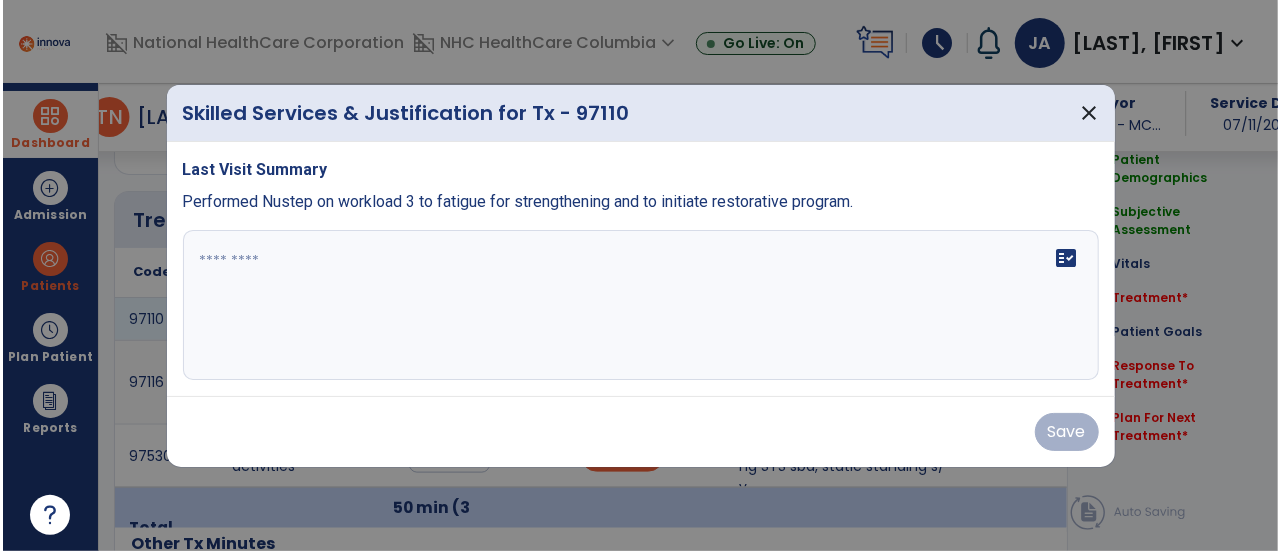 scroll, scrollTop: 1098, scrollLeft: 0, axis: vertical 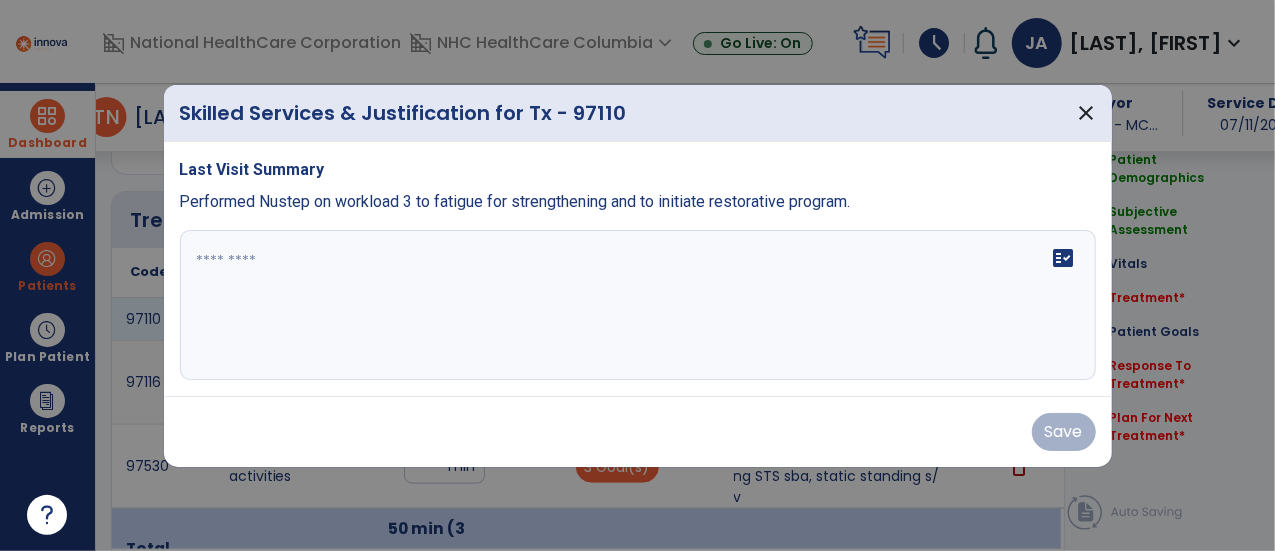 click on "fact_check" at bounding box center (638, 305) 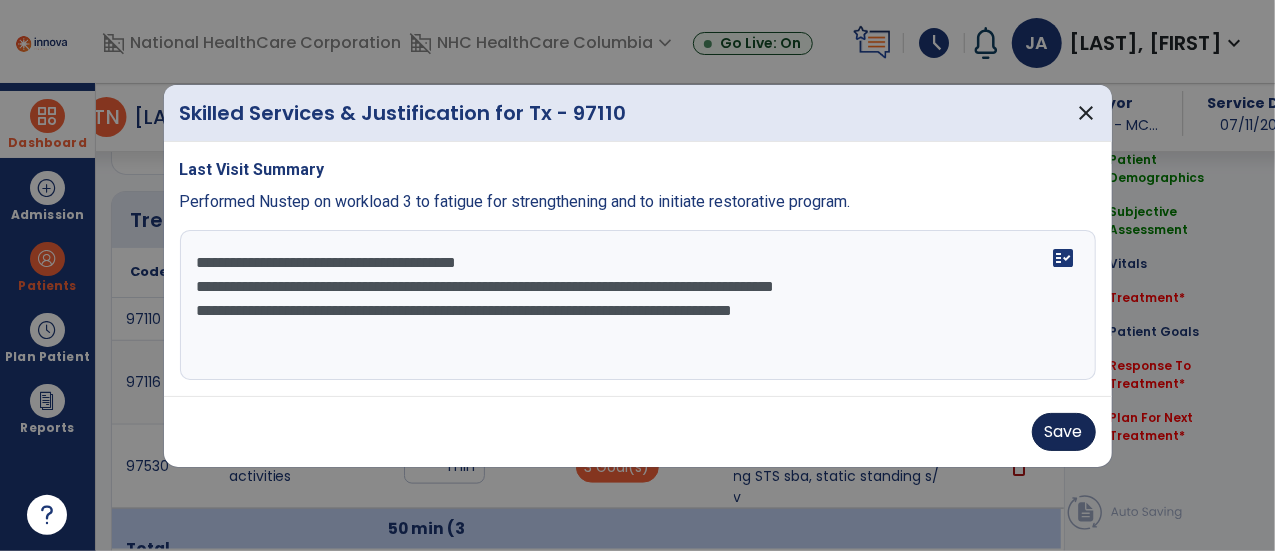 type on "**********" 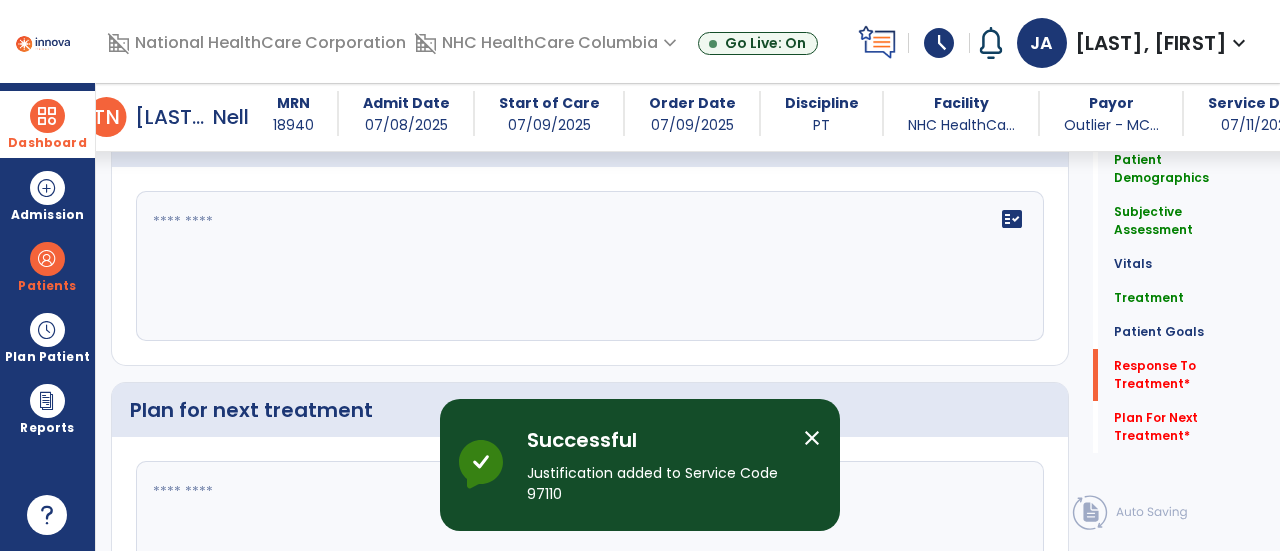scroll, scrollTop: 2362, scrollLeft: 0, axis: vertical 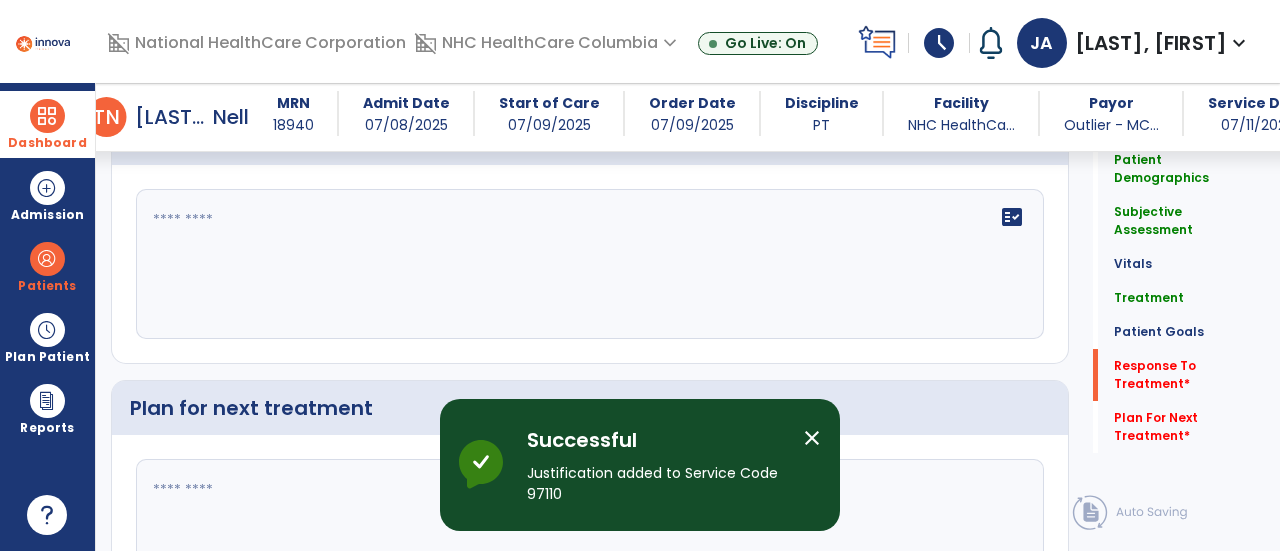 click 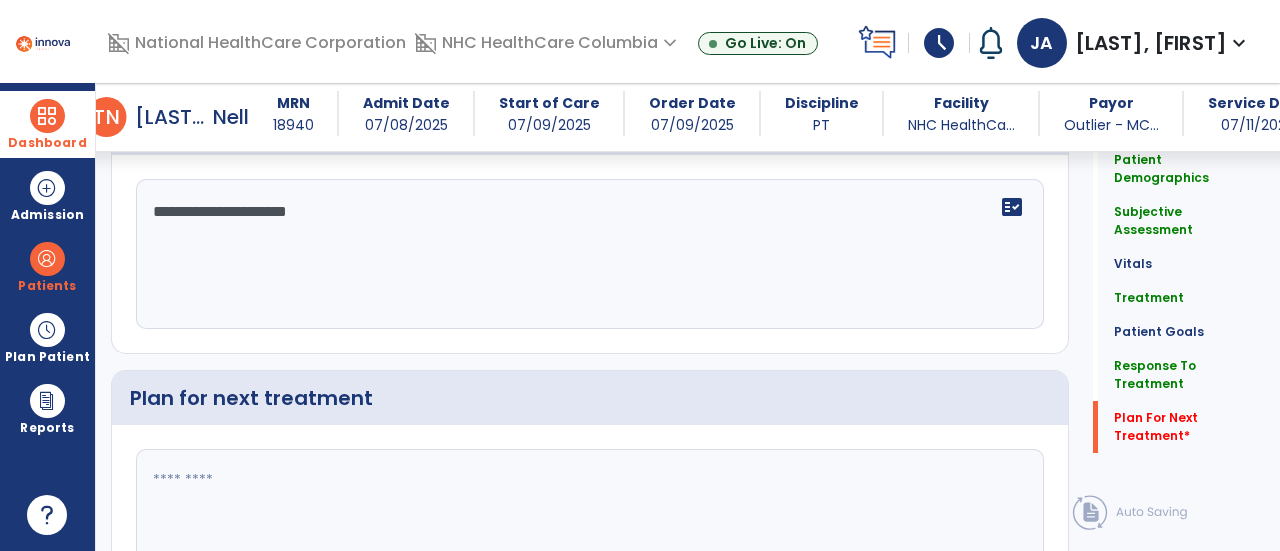 scroll, scrollTop: 2482, scrollLeft: 0, axis: vertical 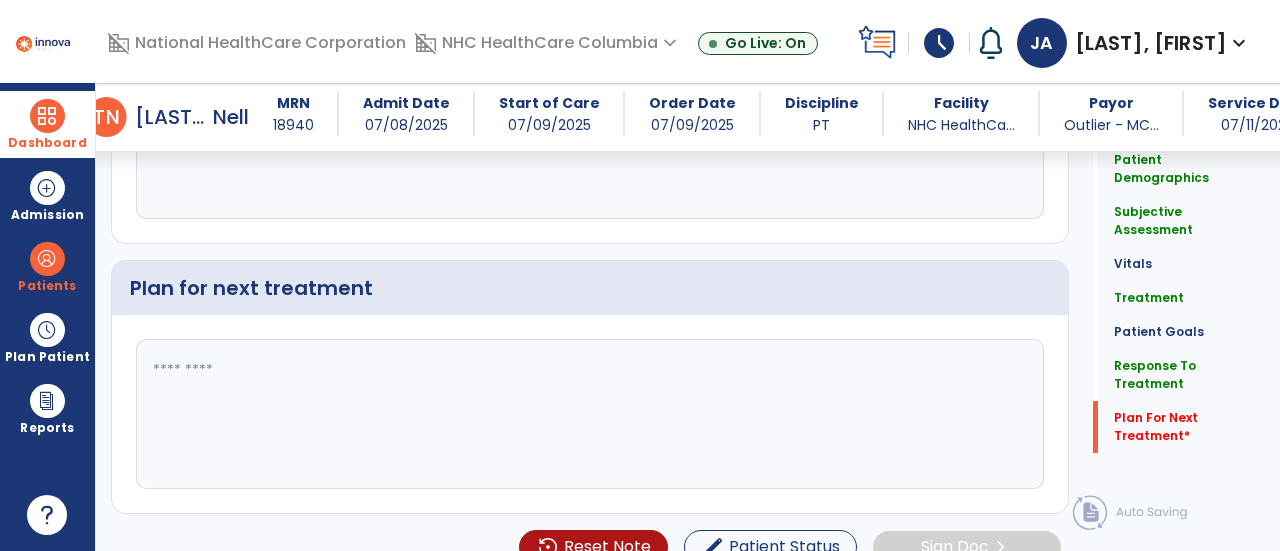 type on "**********" 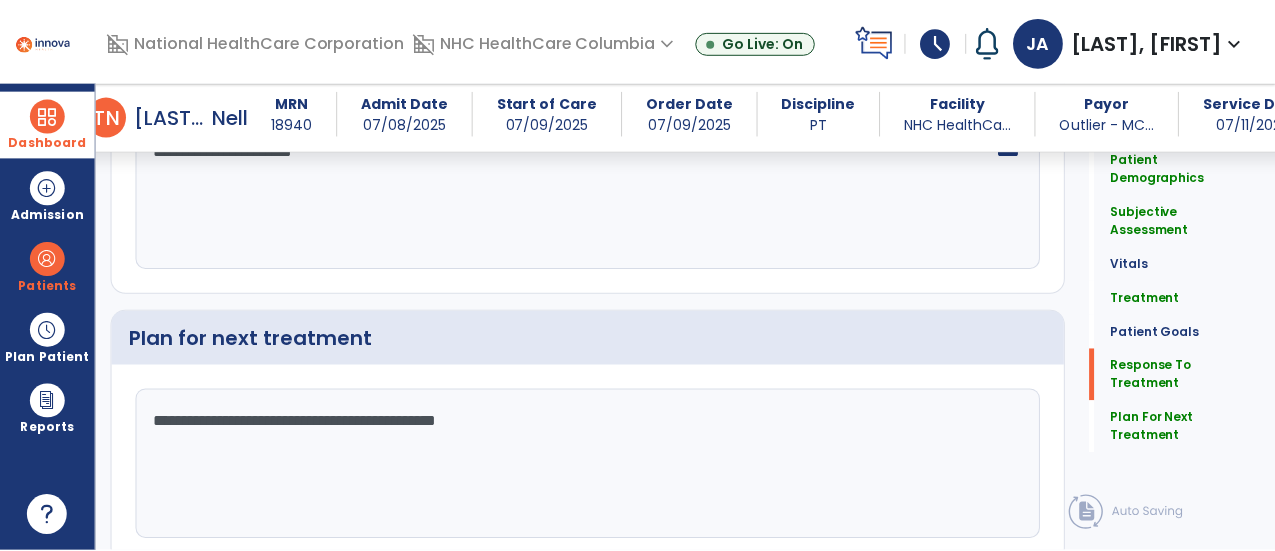 scroll, scrollTop: 2501, scrollLeft: 0, axis: vertical 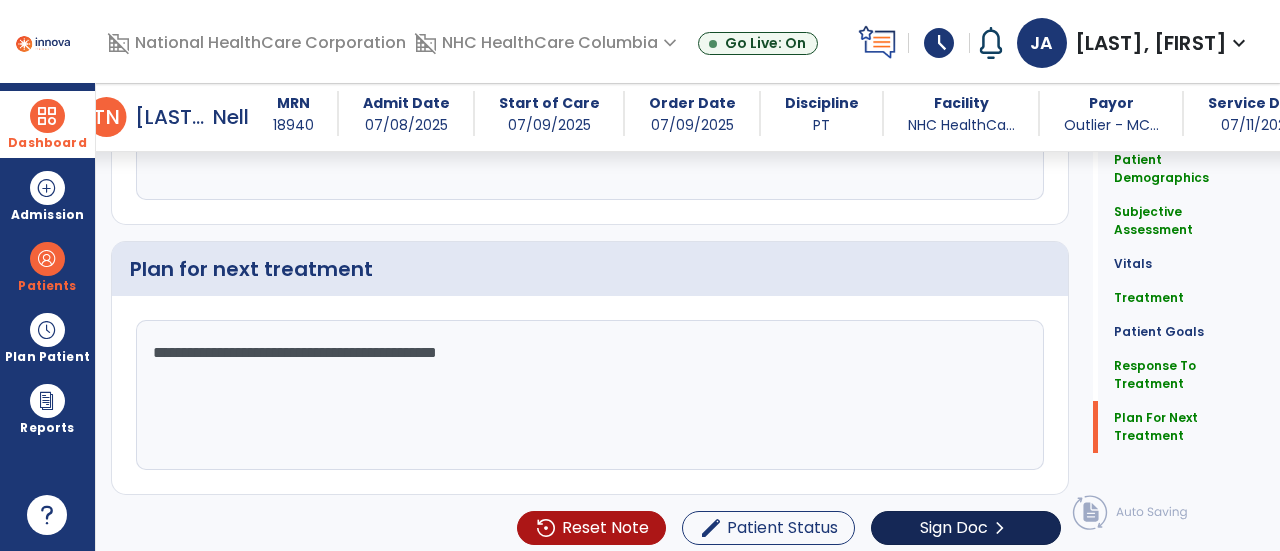 type on "**********" 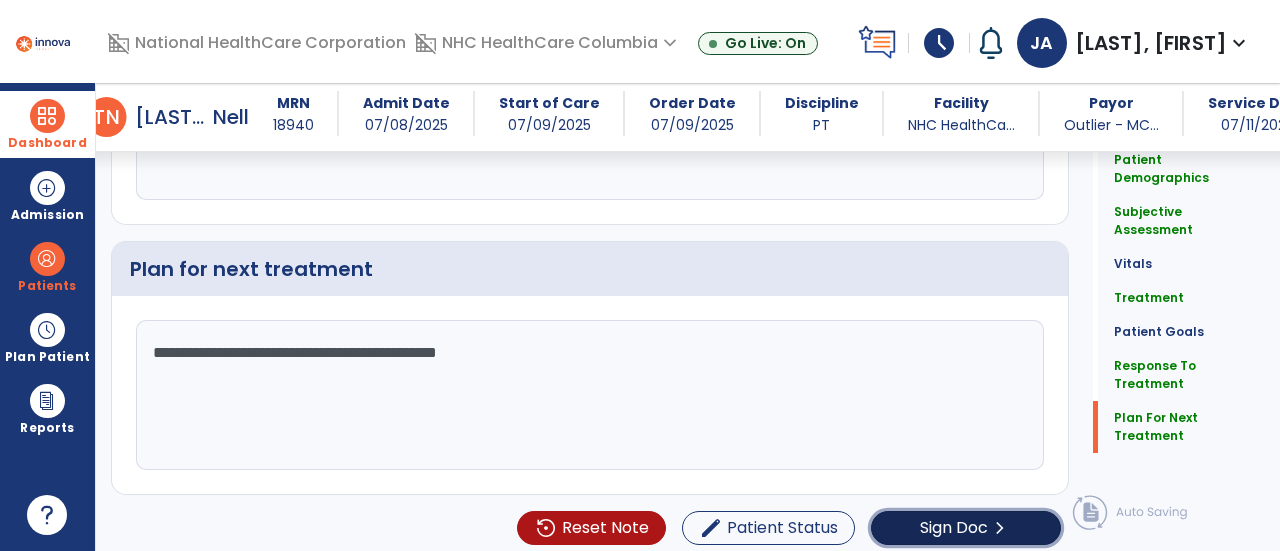 click on "Sign Doc" 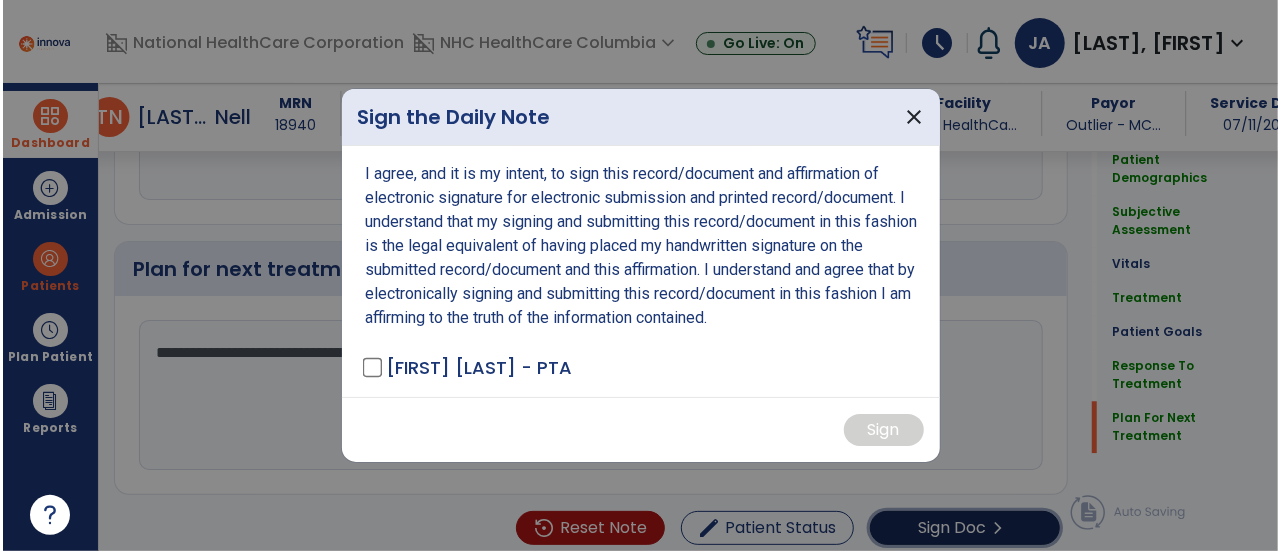 scroll, scrollTop: 2522, scrollLeft: 0, axis: vertical 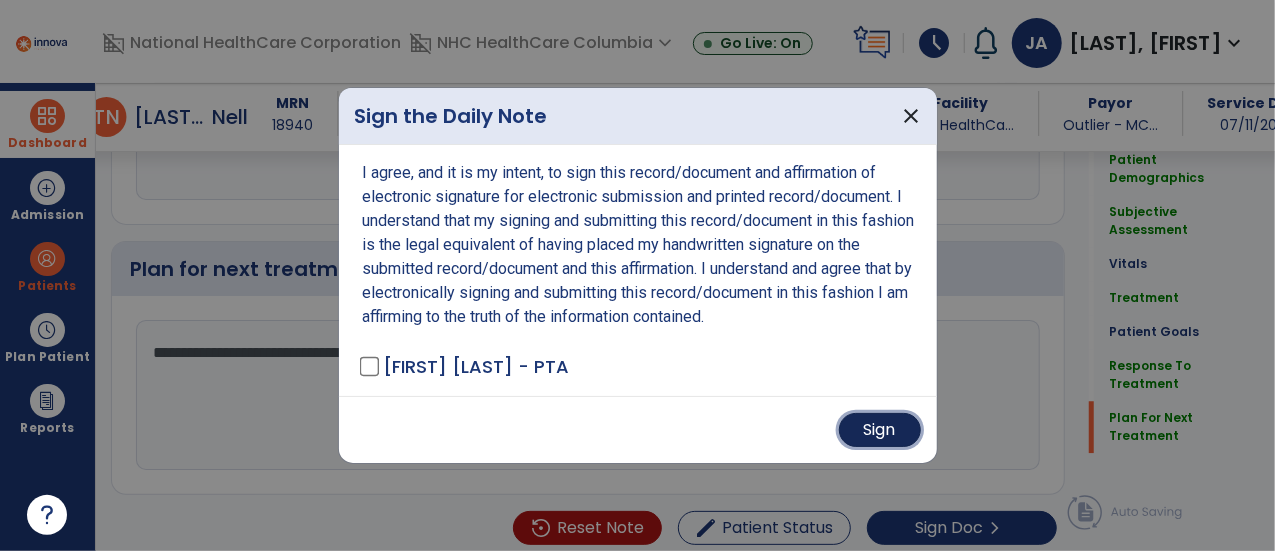 click on "Sign" at bounding box center (880, 430) 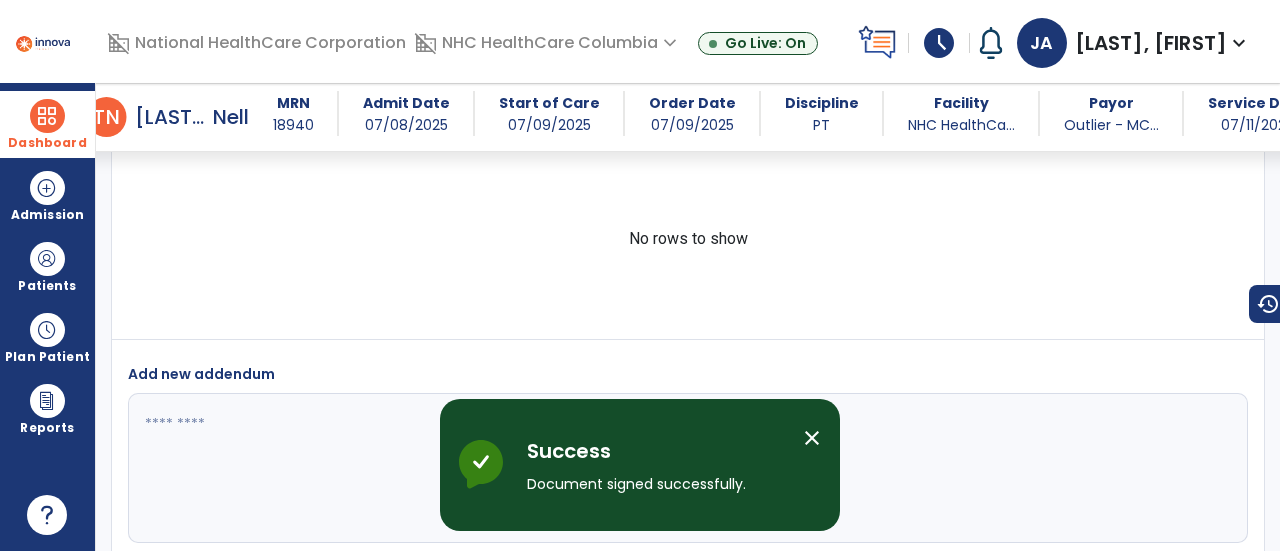 scroll, scrollTop: 3498, scrollLeft: 0, axis: vertical 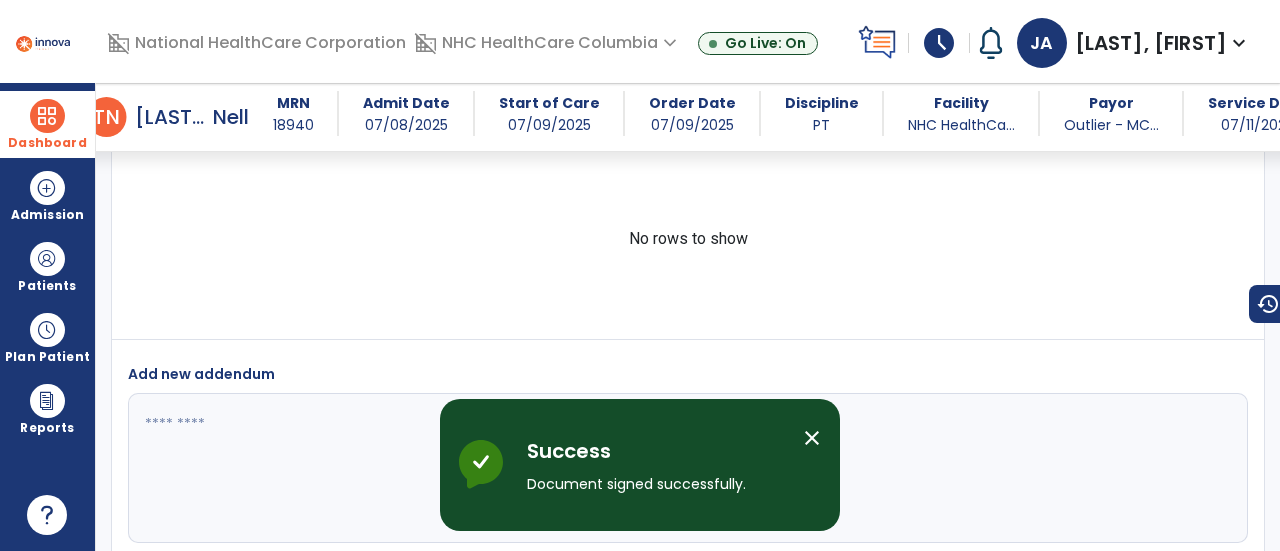 click on "close" at bounding box center [812, 438] 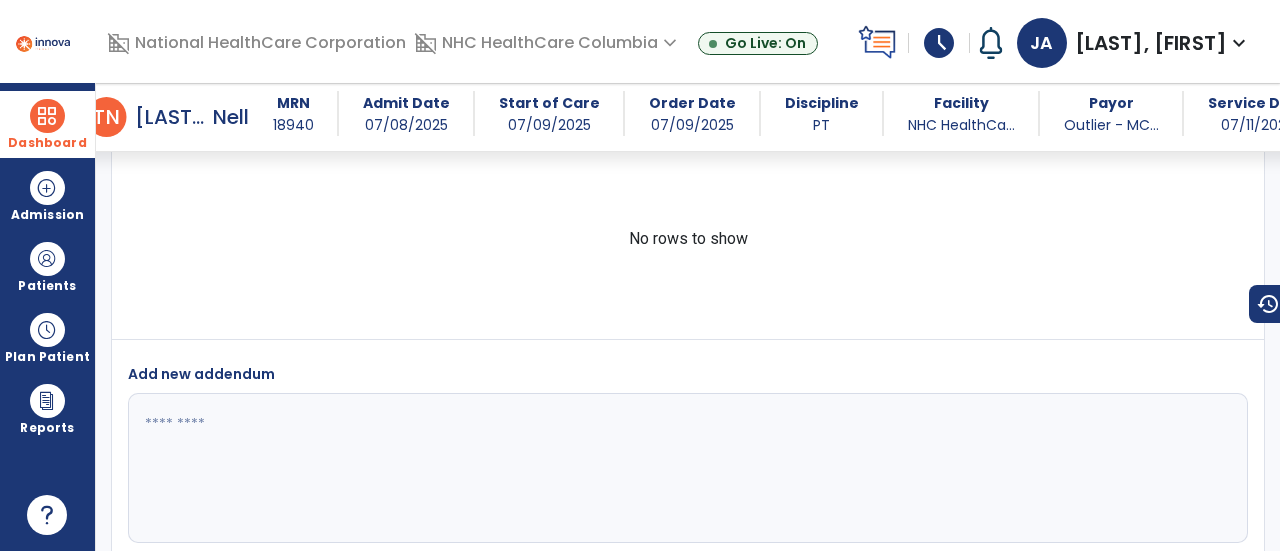 click at bounding box center (47, 116) 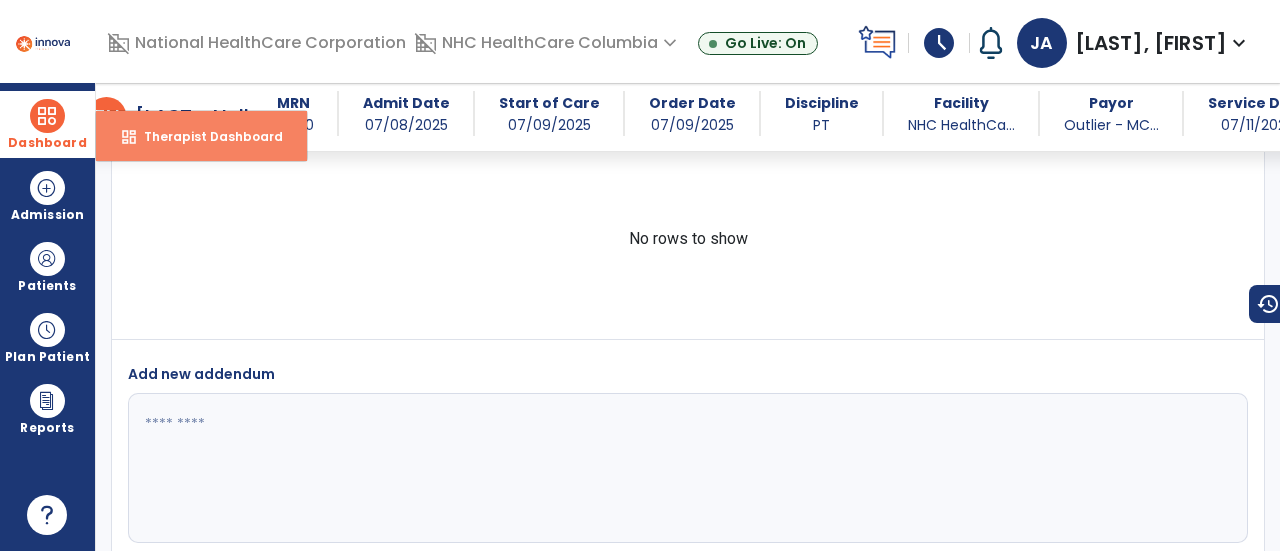 click on "dashboard  Therapist Dashboard" at bounding box center [201, 136] 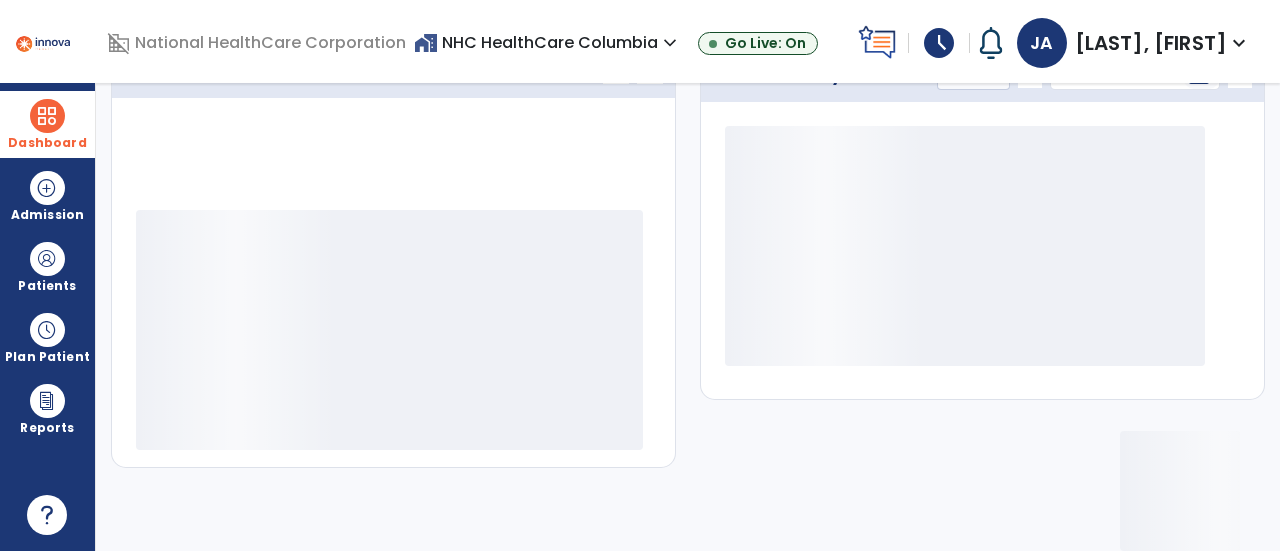 scroll, scrollTop: 320, scrollLeft: 0, axis: vertical 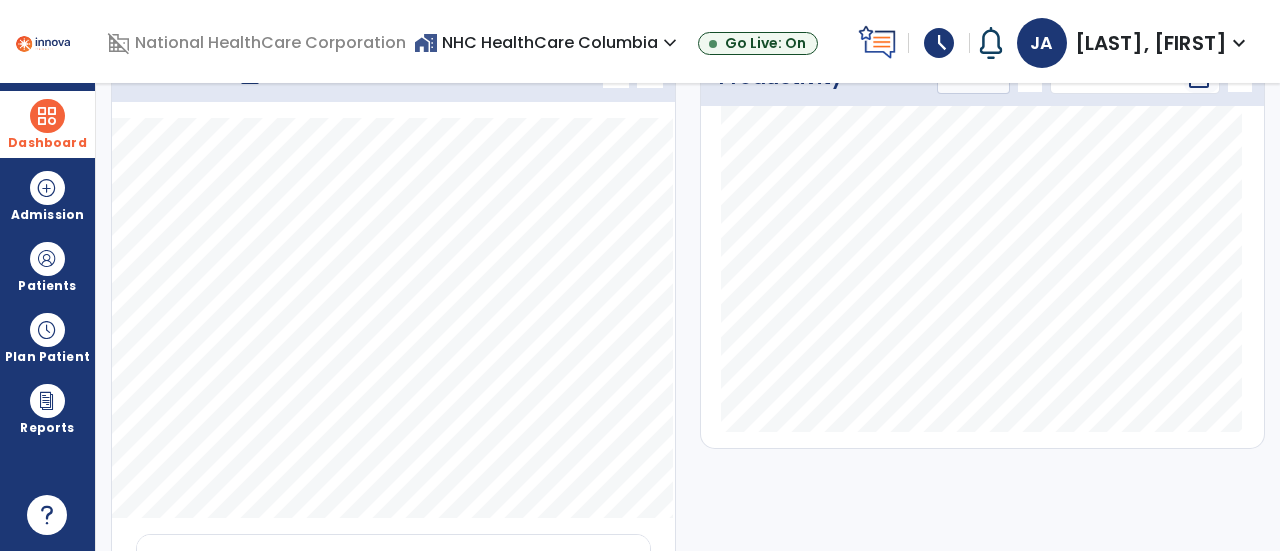 click on "schedule" at bounding box center [939, 43] 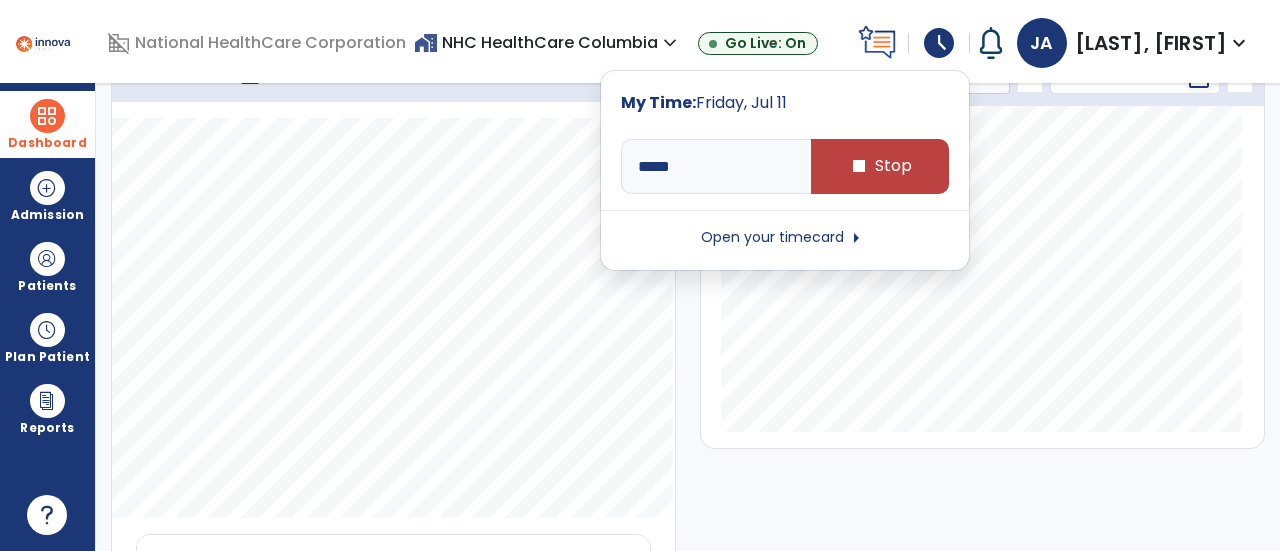 click on "Open your timecard  arrow_right" at bounding box center [785, 238] 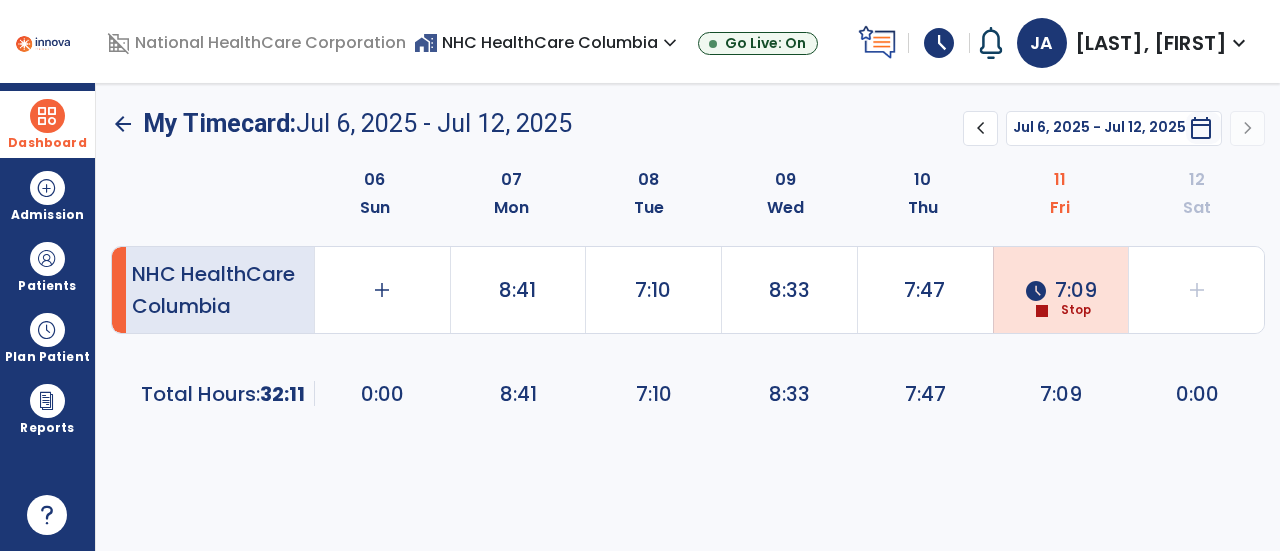 click on "stop  Stop" 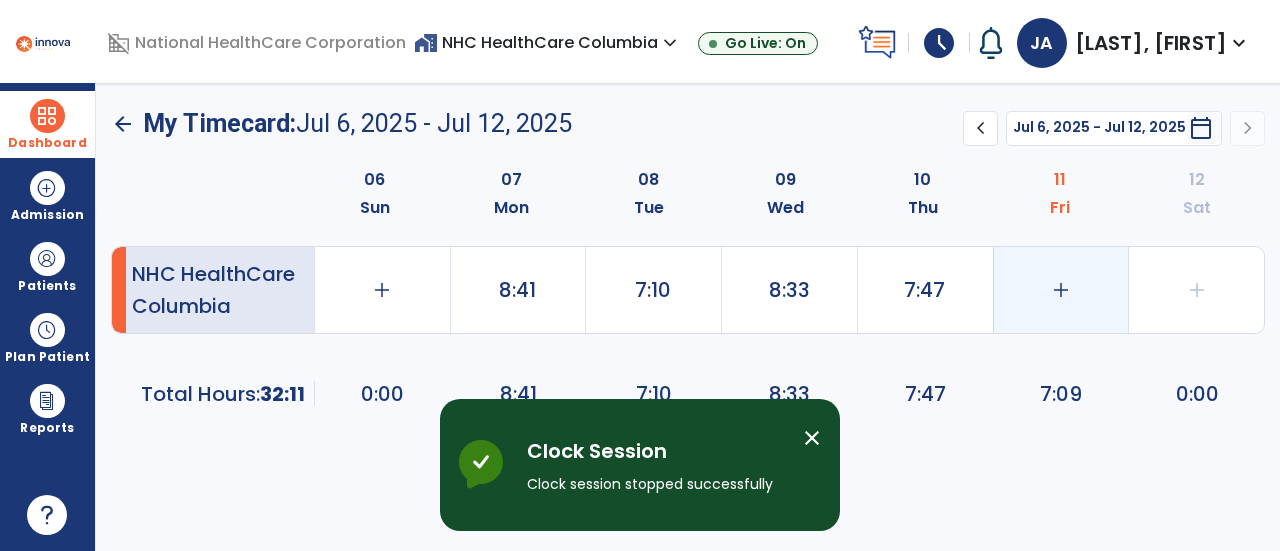 click on "close" at bounding box center (812, 438) 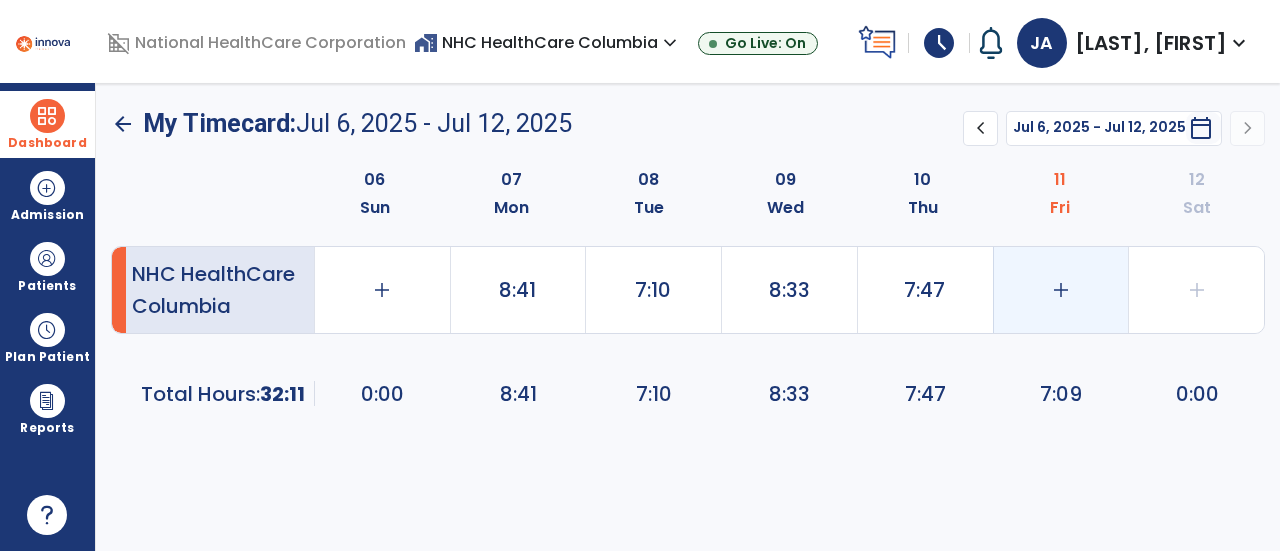 click on "add" 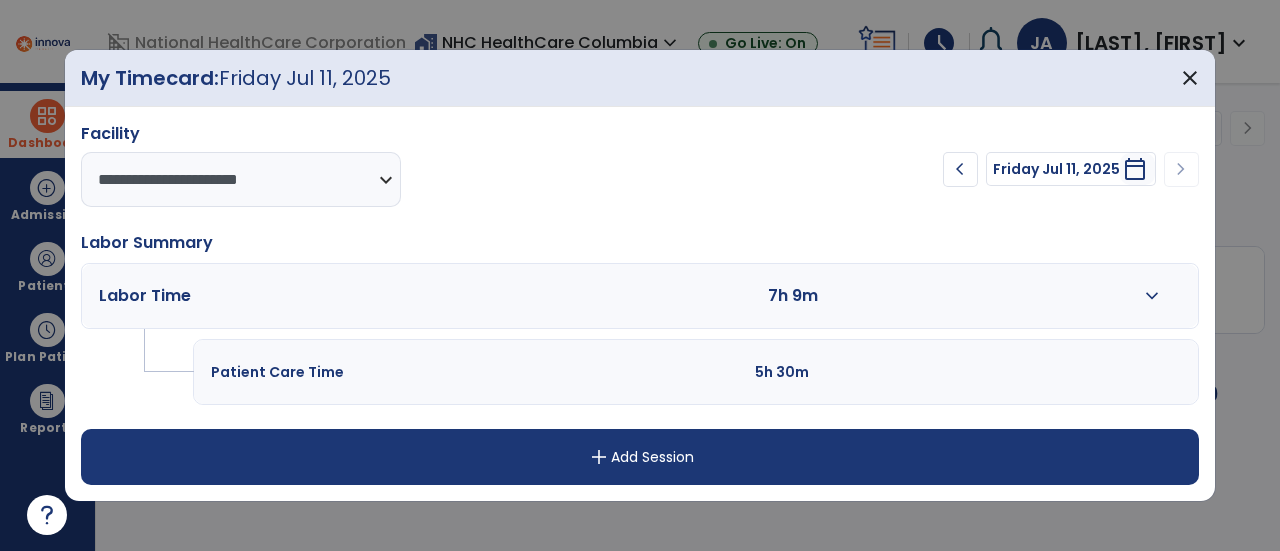 click on "expand_more" at bounding box center (1152, 296) 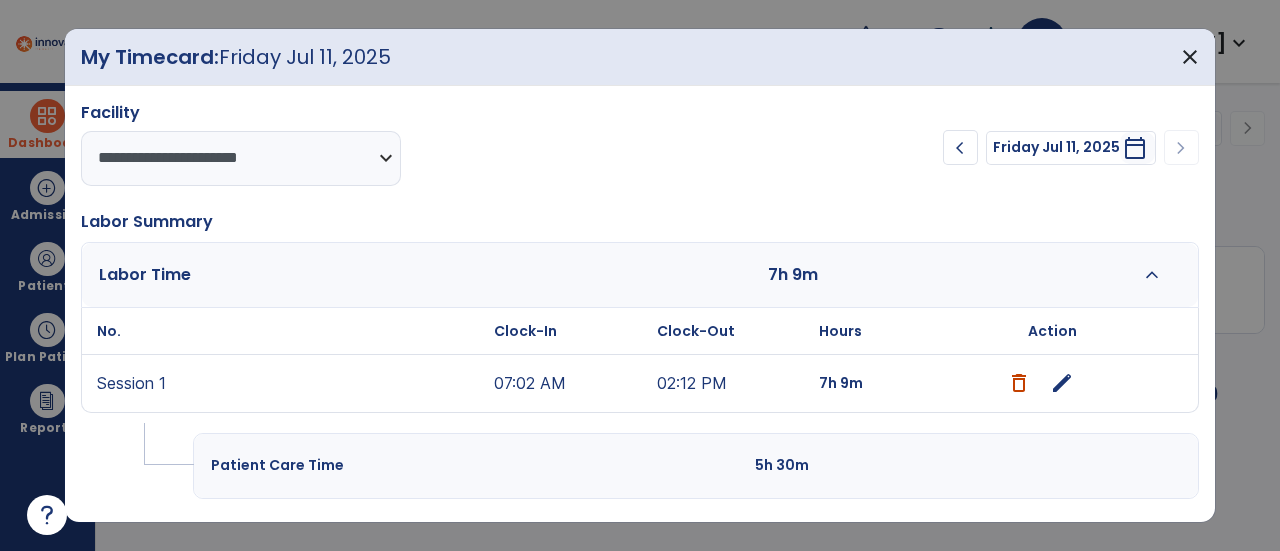 click on "edit" at bounding box center (1062, 383) 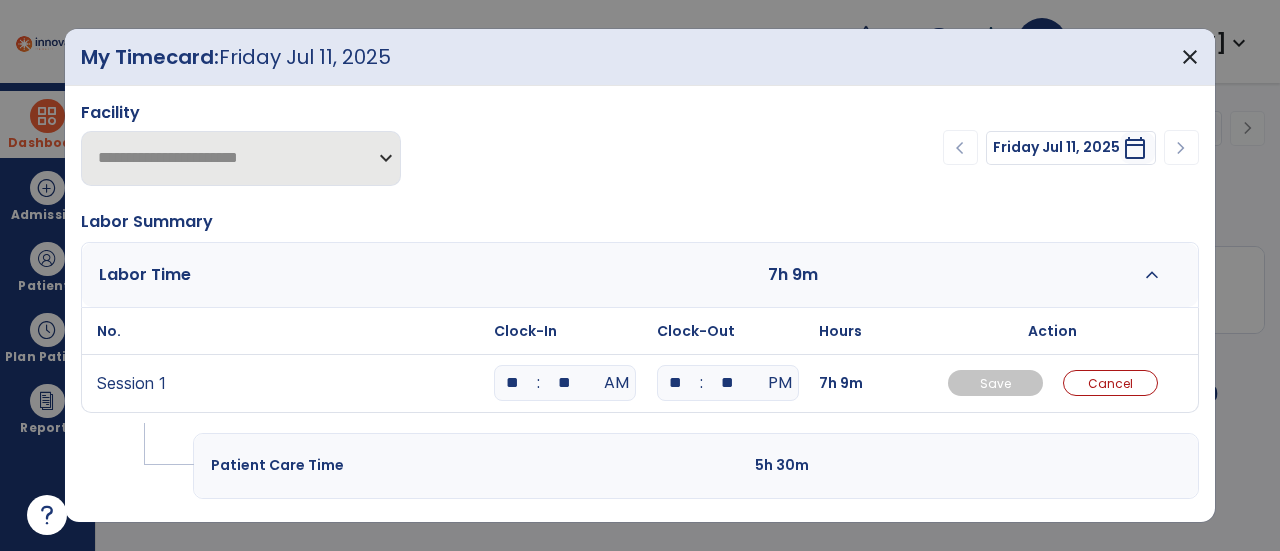click on "**" at bounding box center [513, 383] 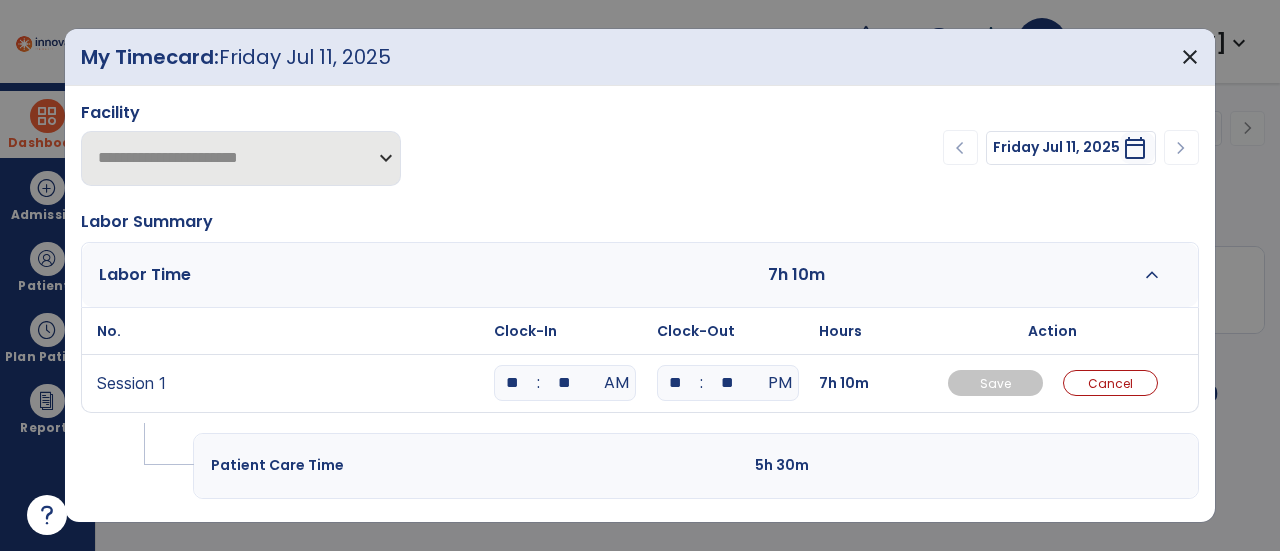 type on "**" 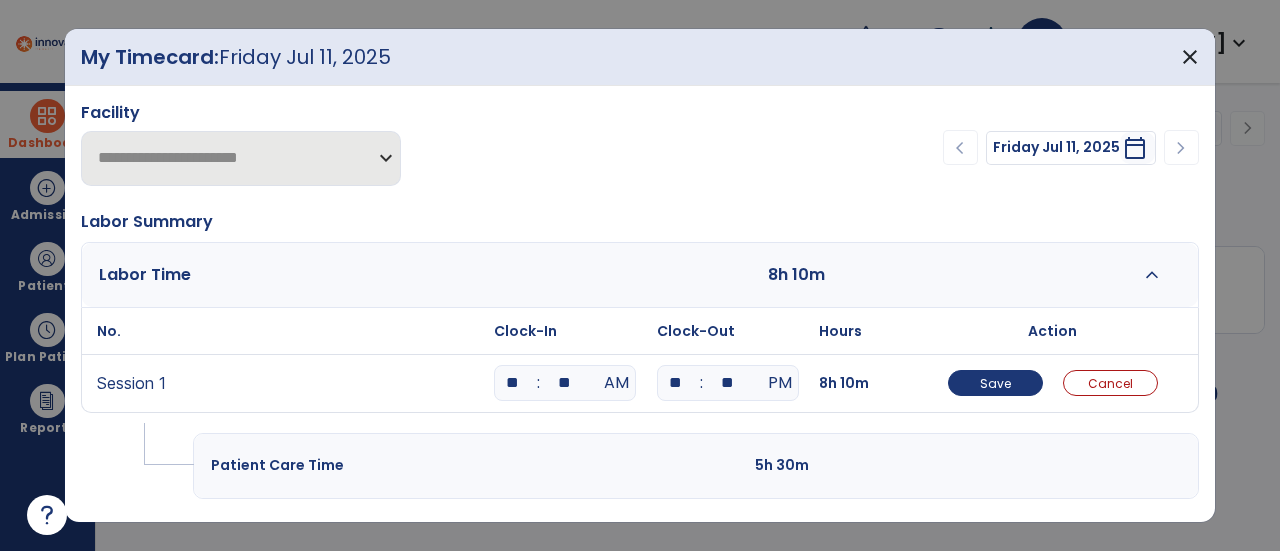 type on "*" 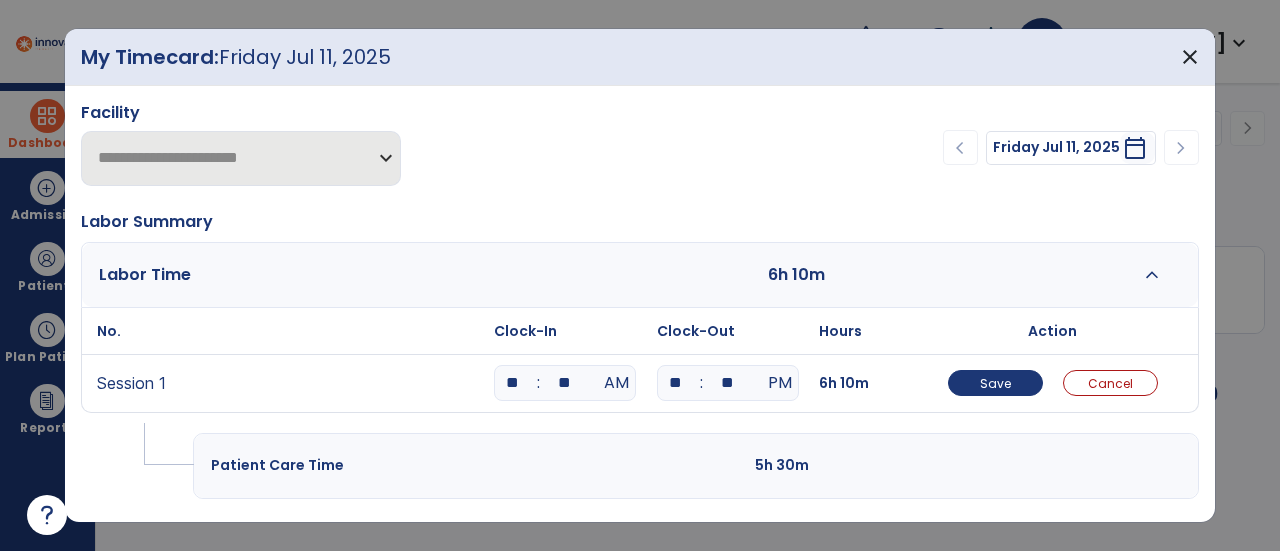 type on "*" 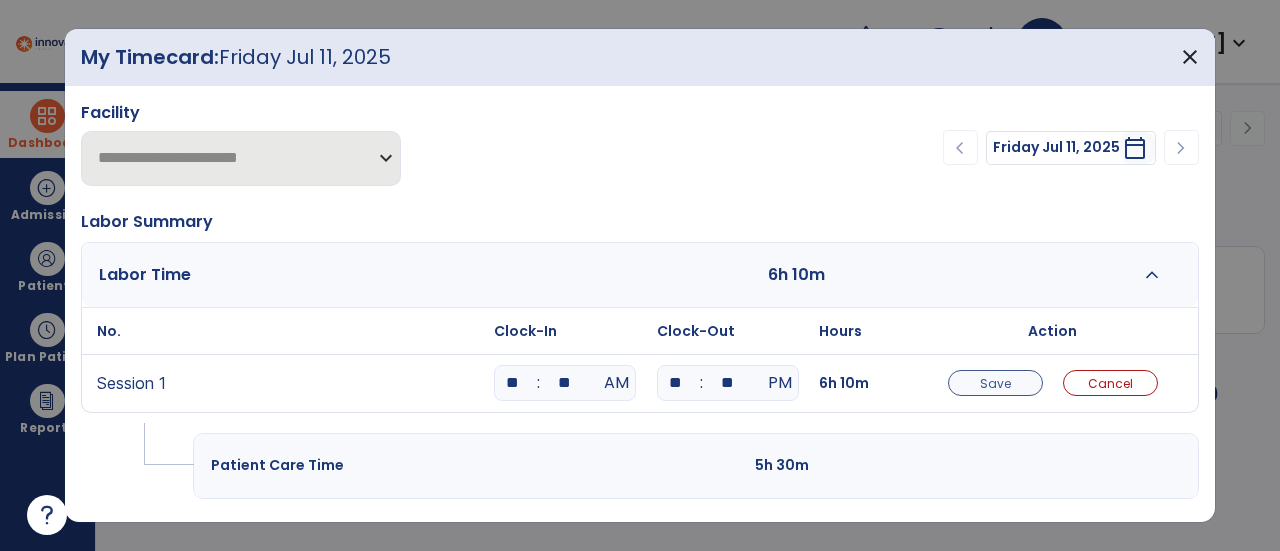 type on "**" 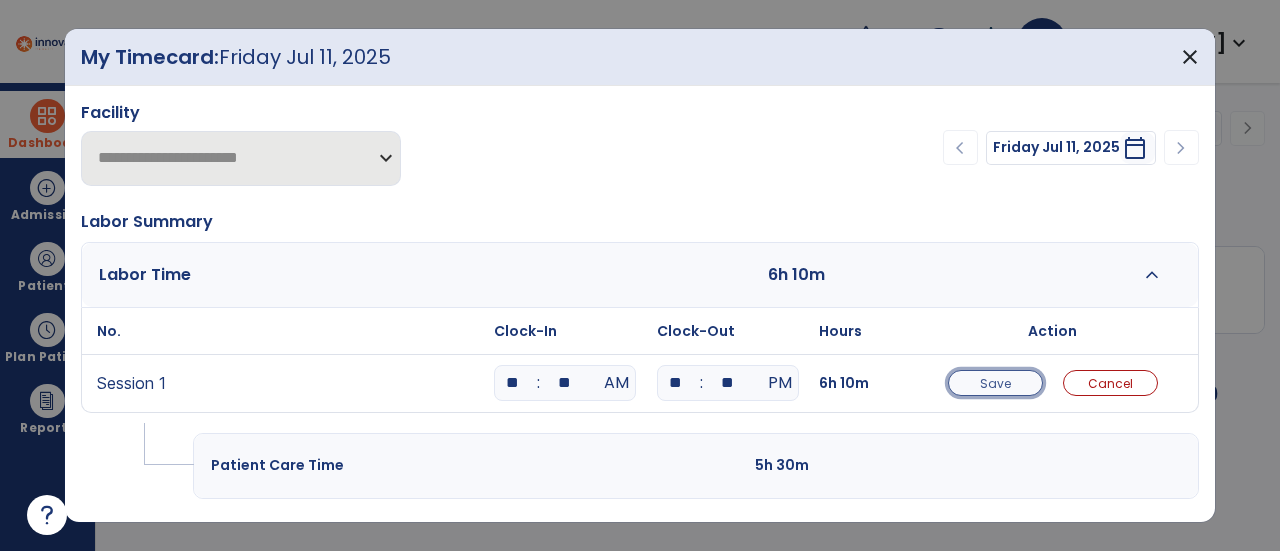 click on "Save" at bounding box center (995, 383) 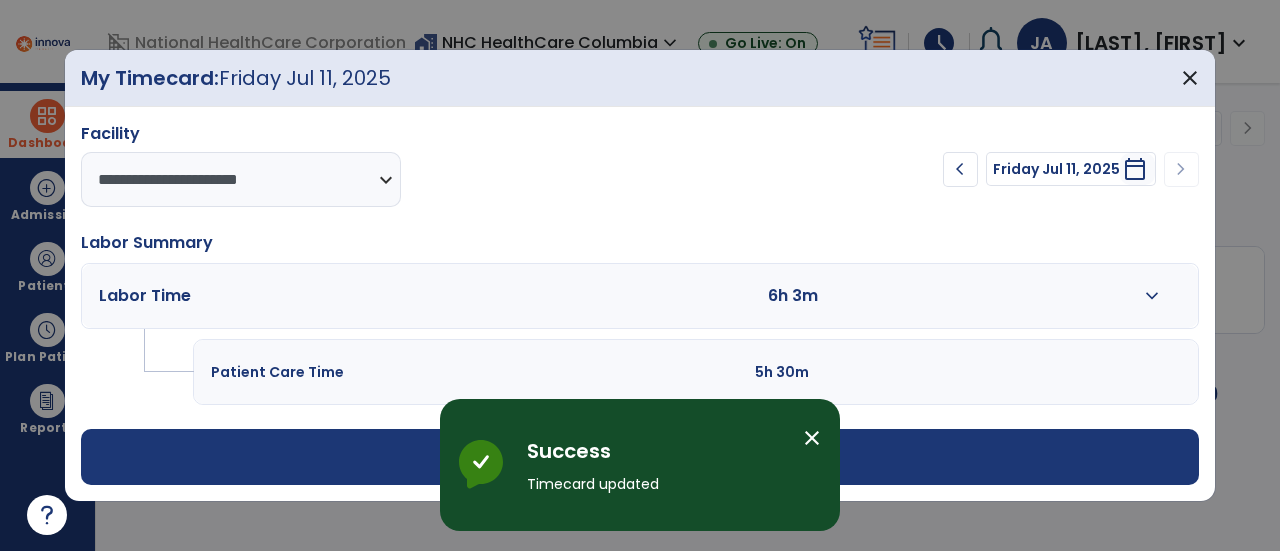 click on "close" at bounding box center [812, 438] 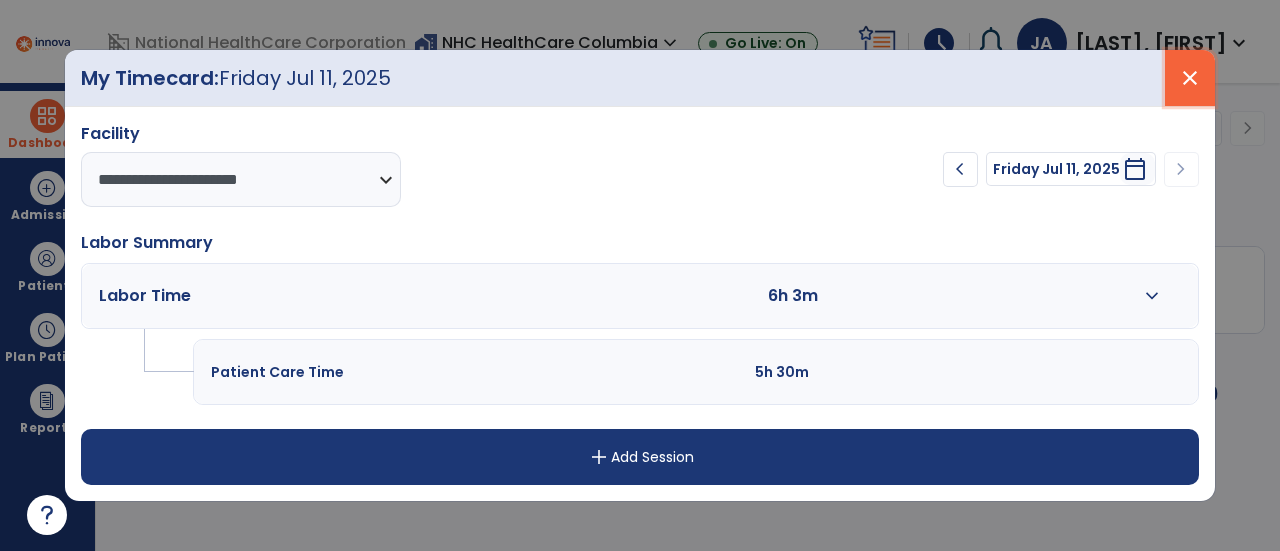 click on "close" at bounding box center [1190, 78] 